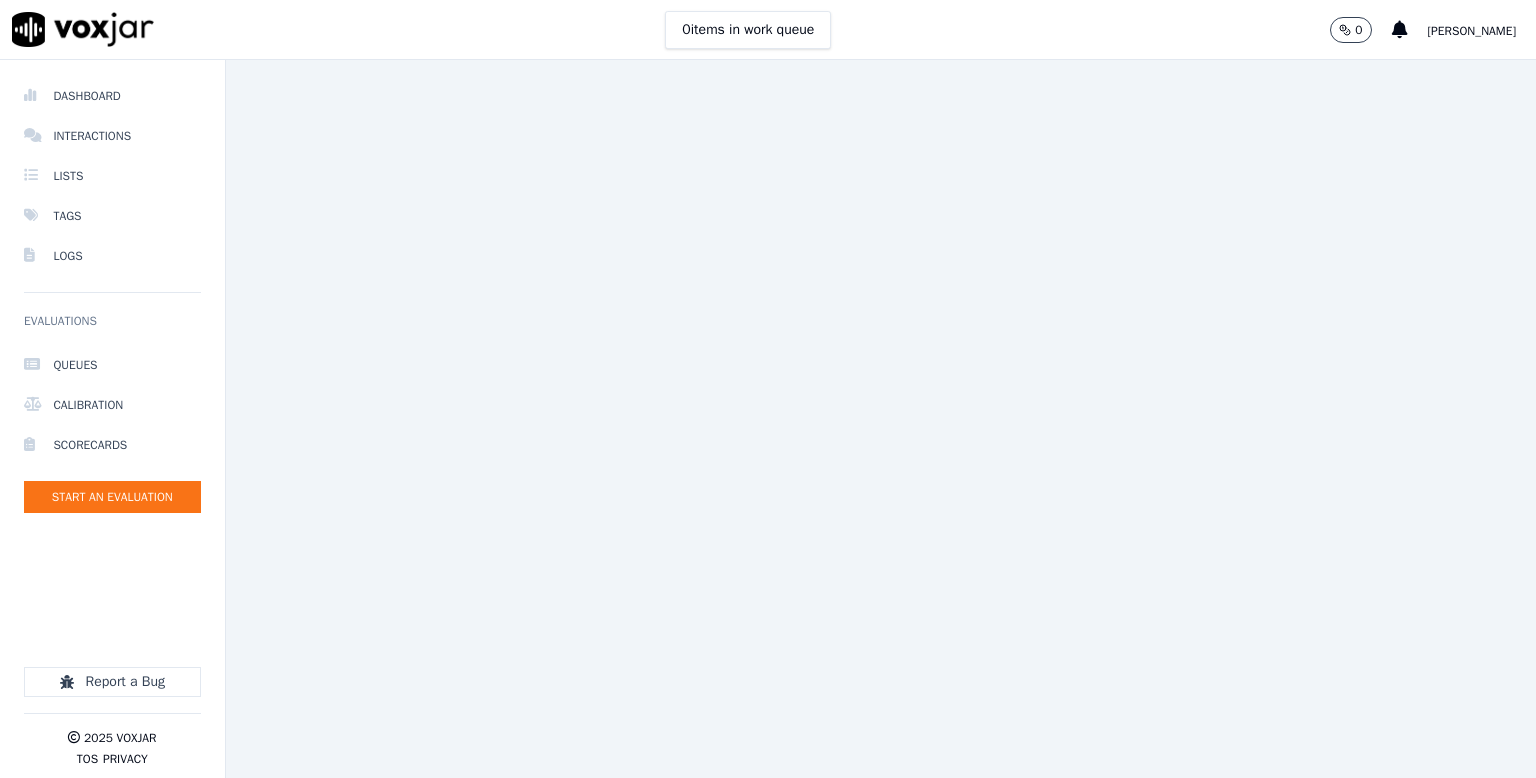 scroll, scrollTop: 0, scrollLeft: 0, axis: both 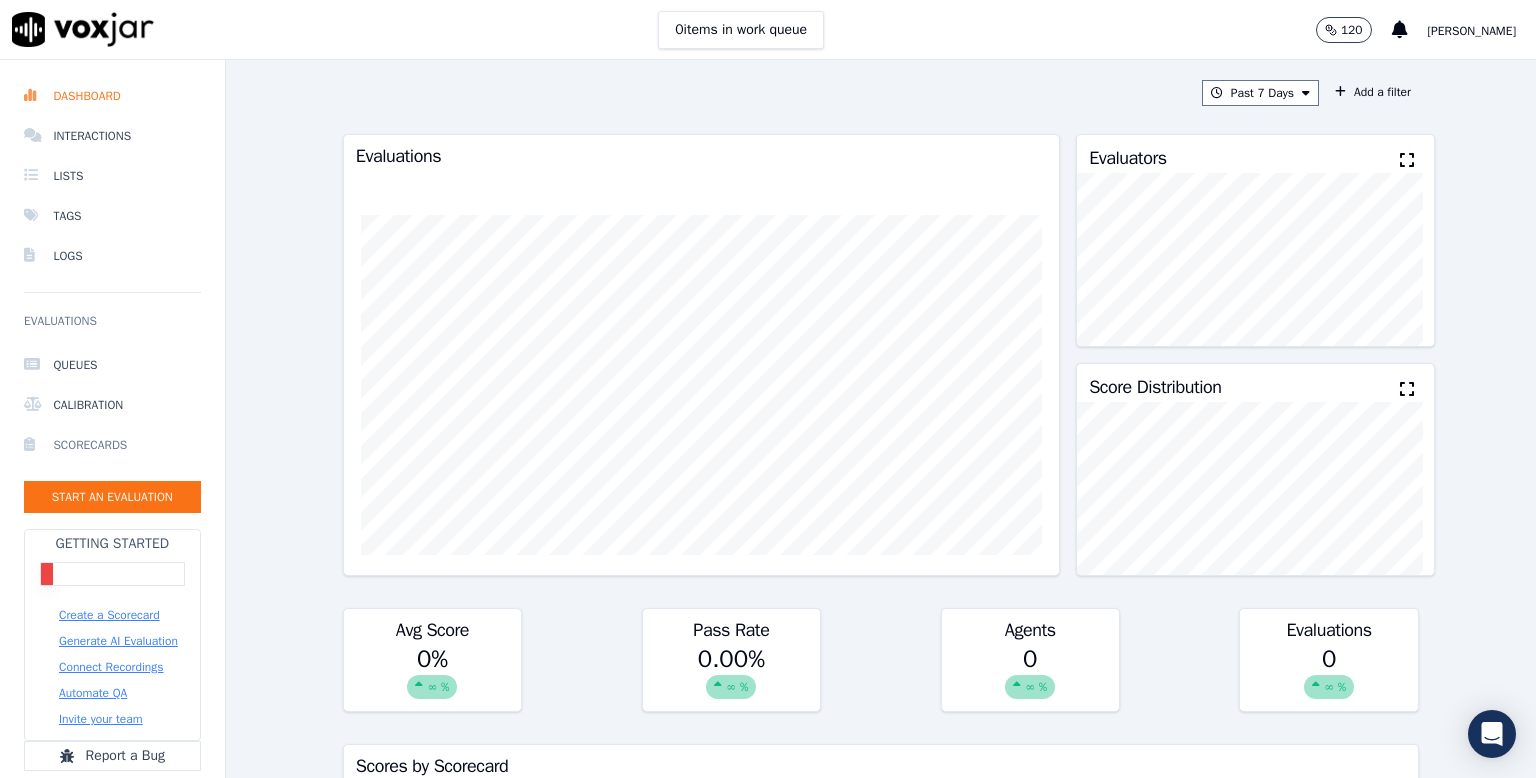 click on "Scorecards" at bounding box center [112, 445] 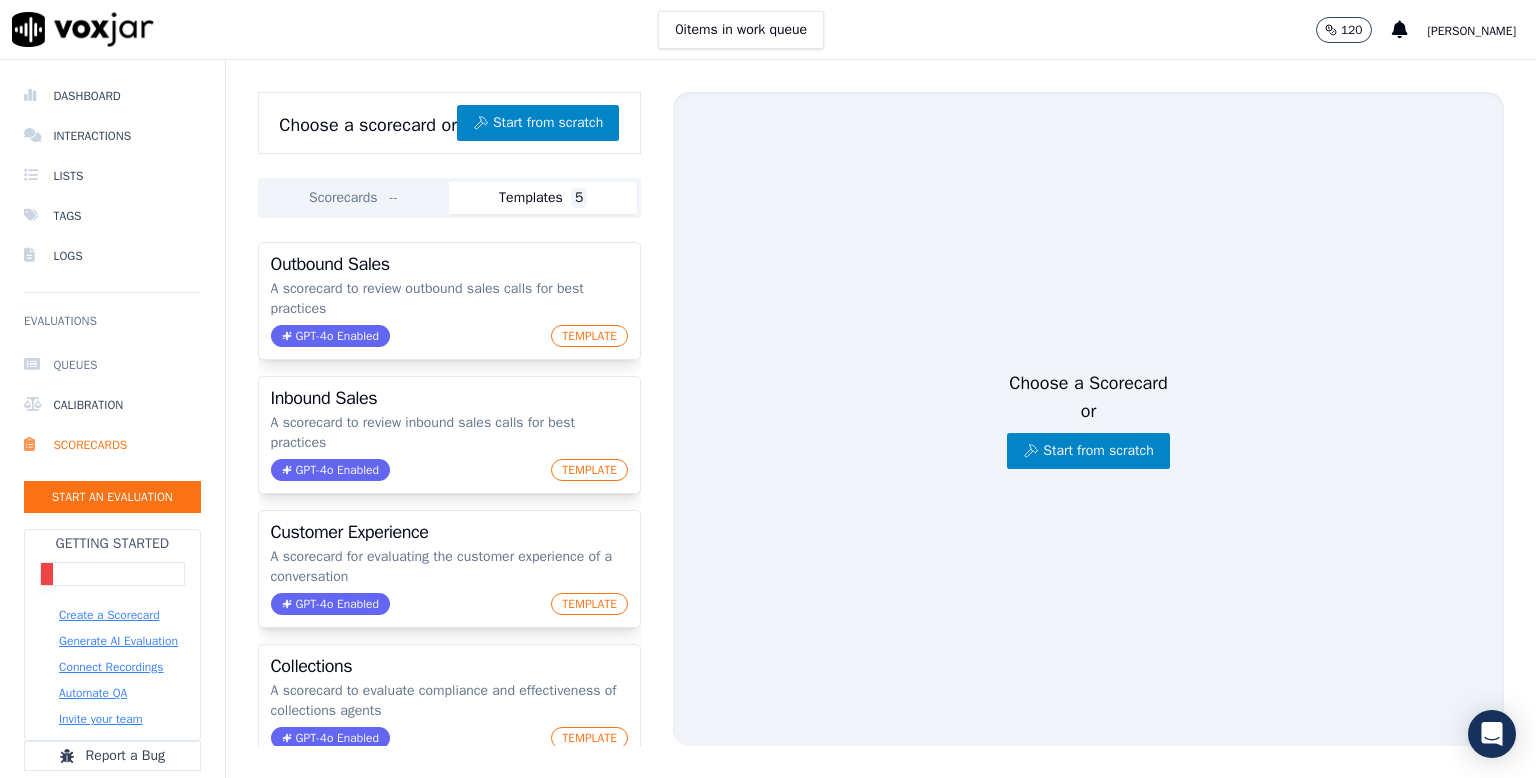 click on "Queues" at bounding box center (112, 365) 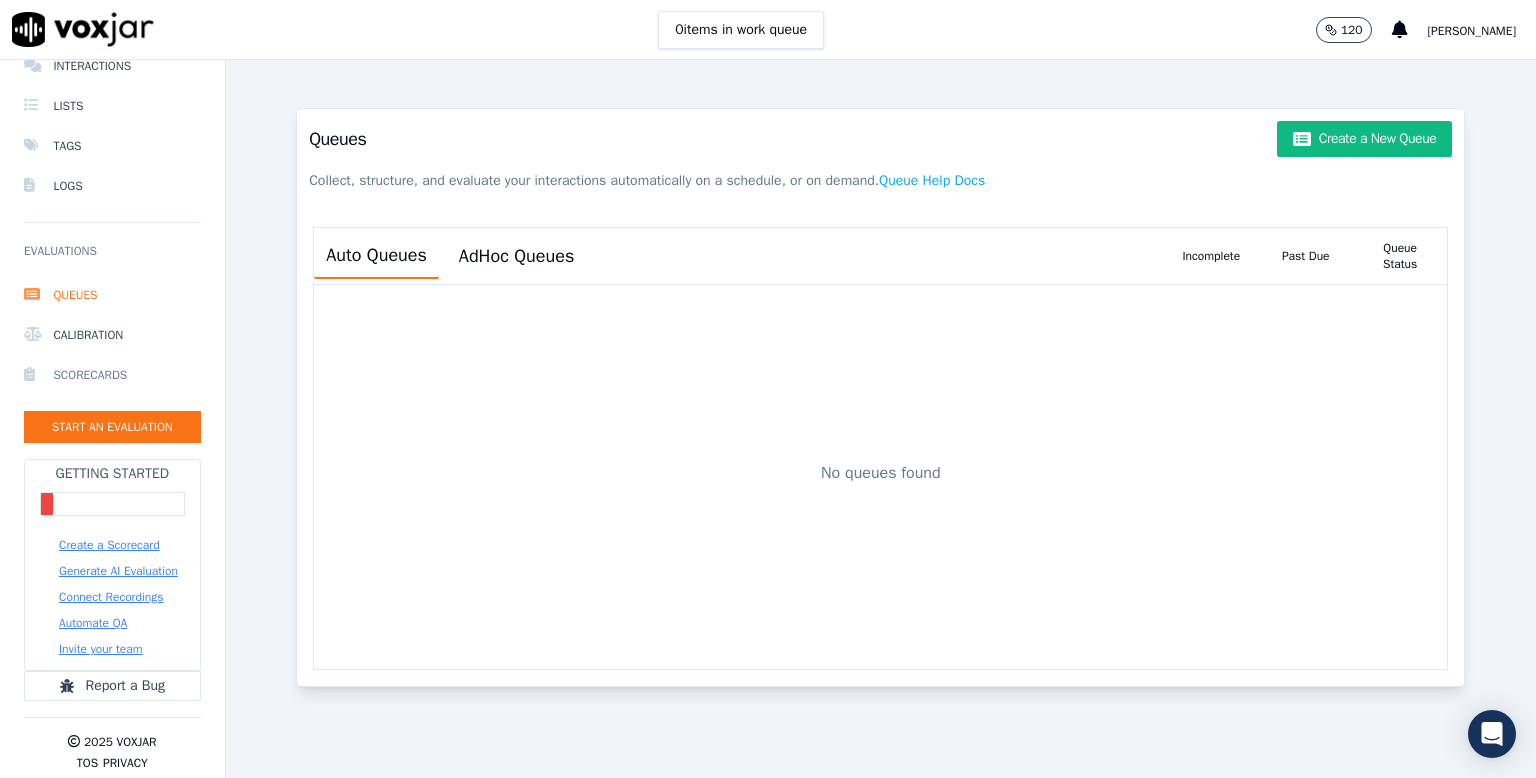 scroll, scrollTop: 104, scrollLeft: 0, axis: vertical 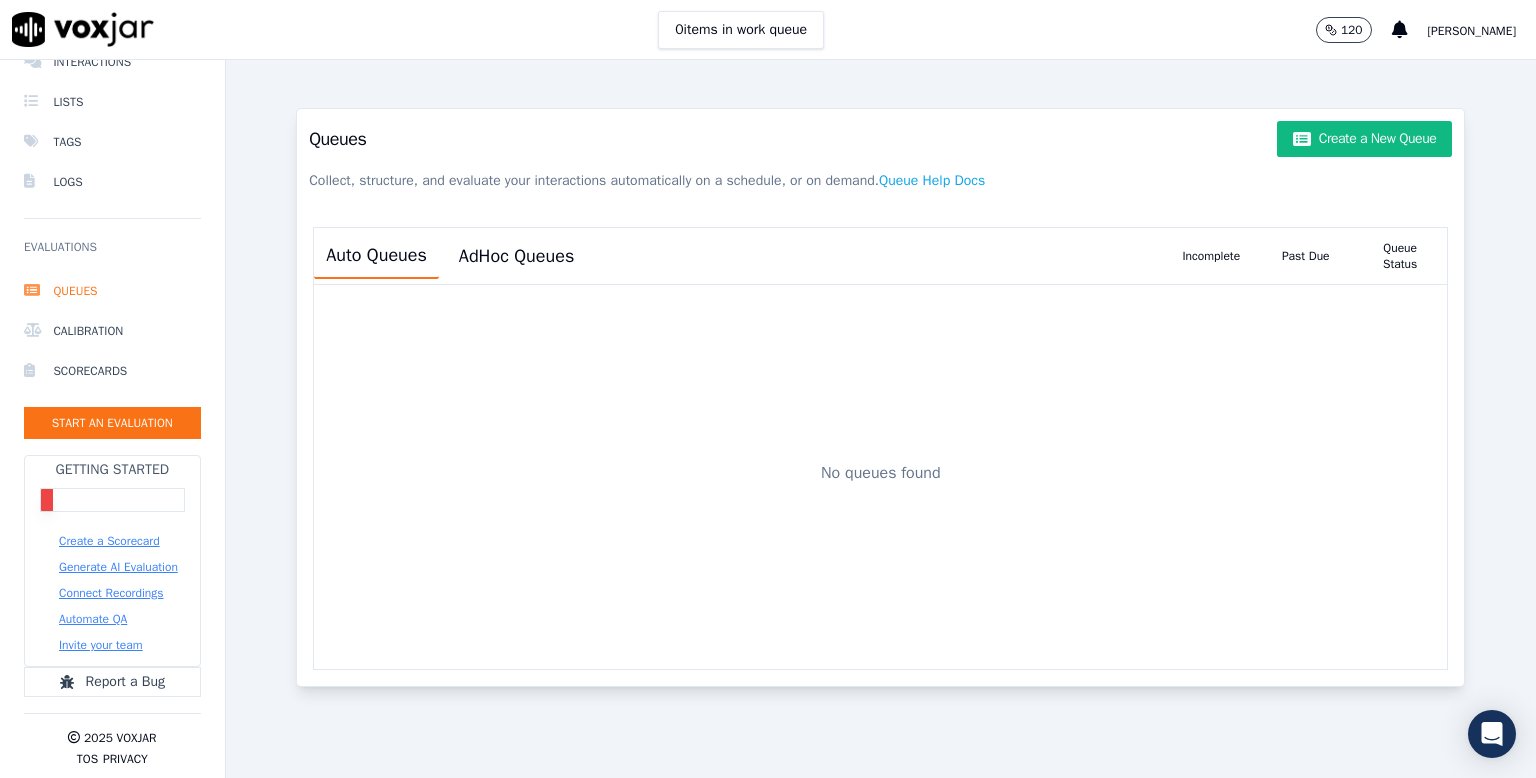 click on "Connect Recordings" at bounding box center [111, 593] 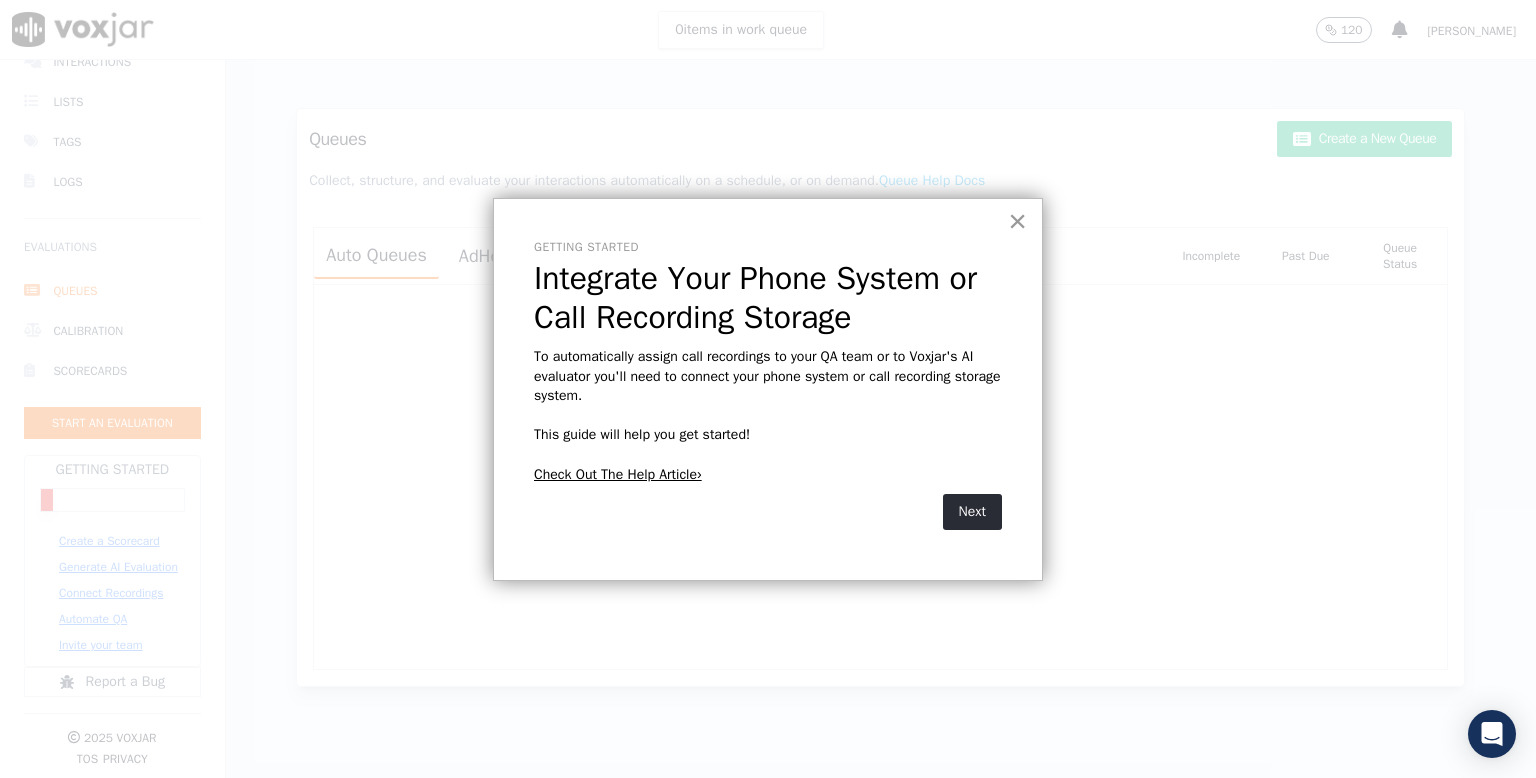 click on "×" at bounding box center [1017, 221] 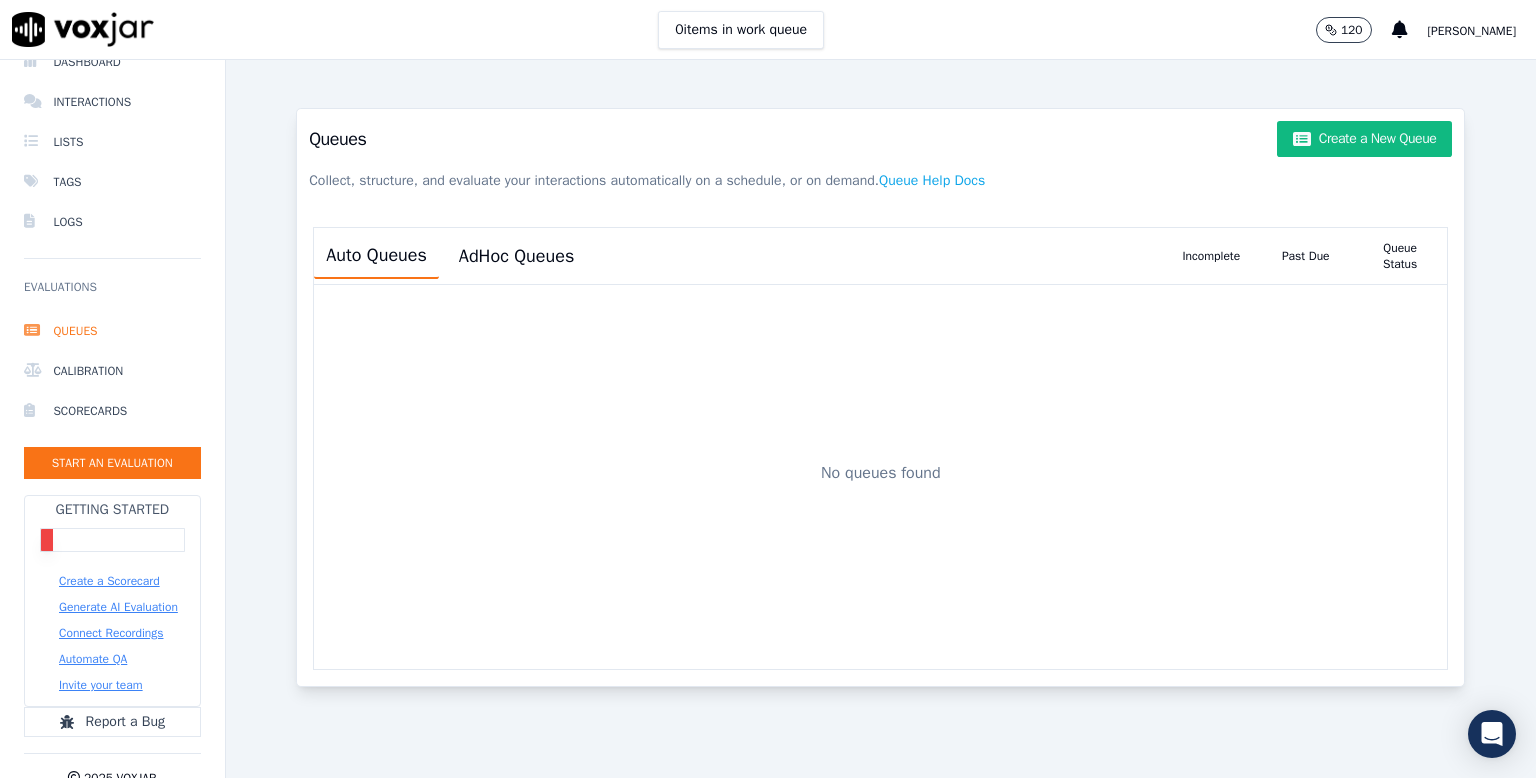 scroll, scrollTop: 0, scrollLeft: 0, axis: both 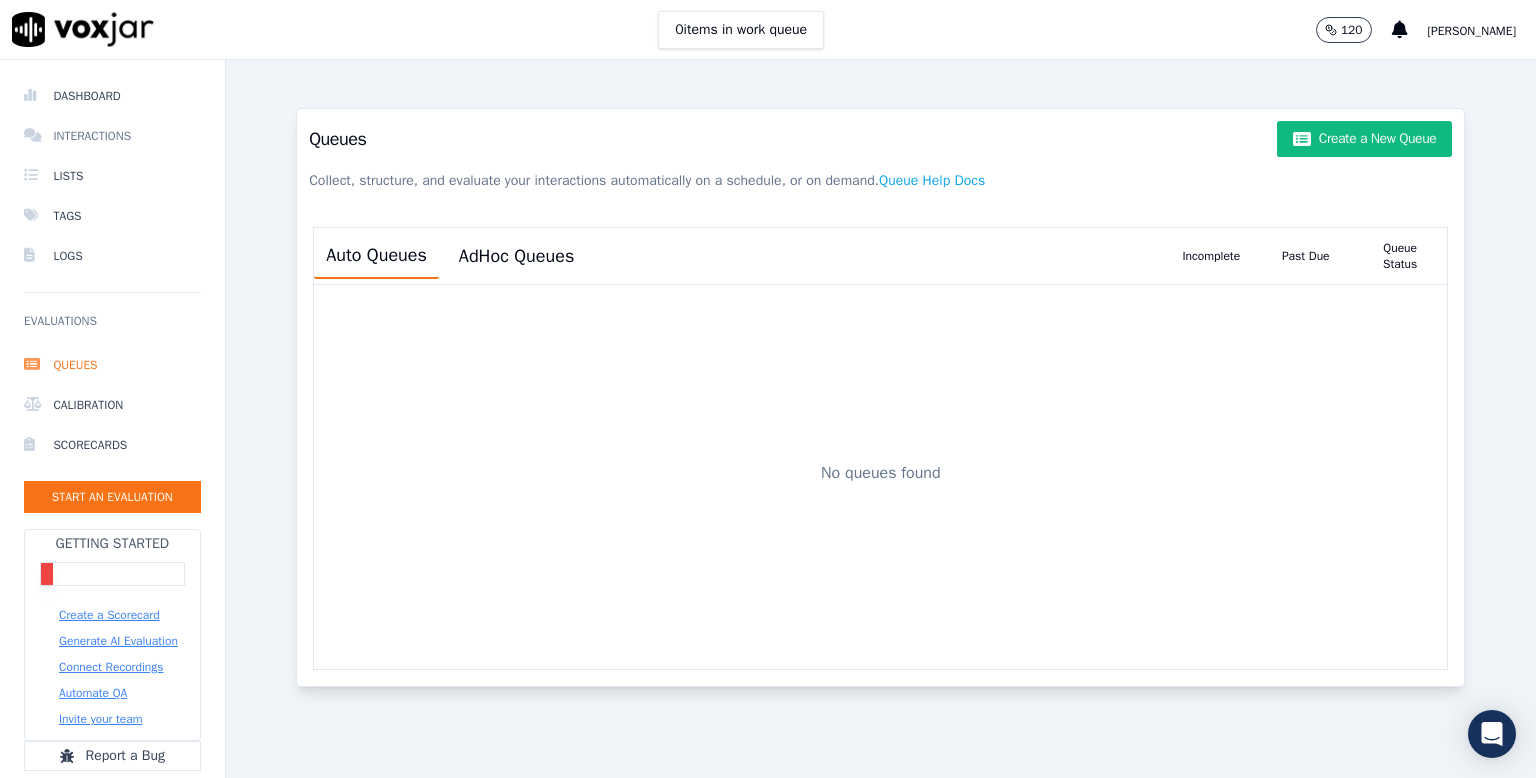 click on "Interactions" at bounding box center [112, 136] 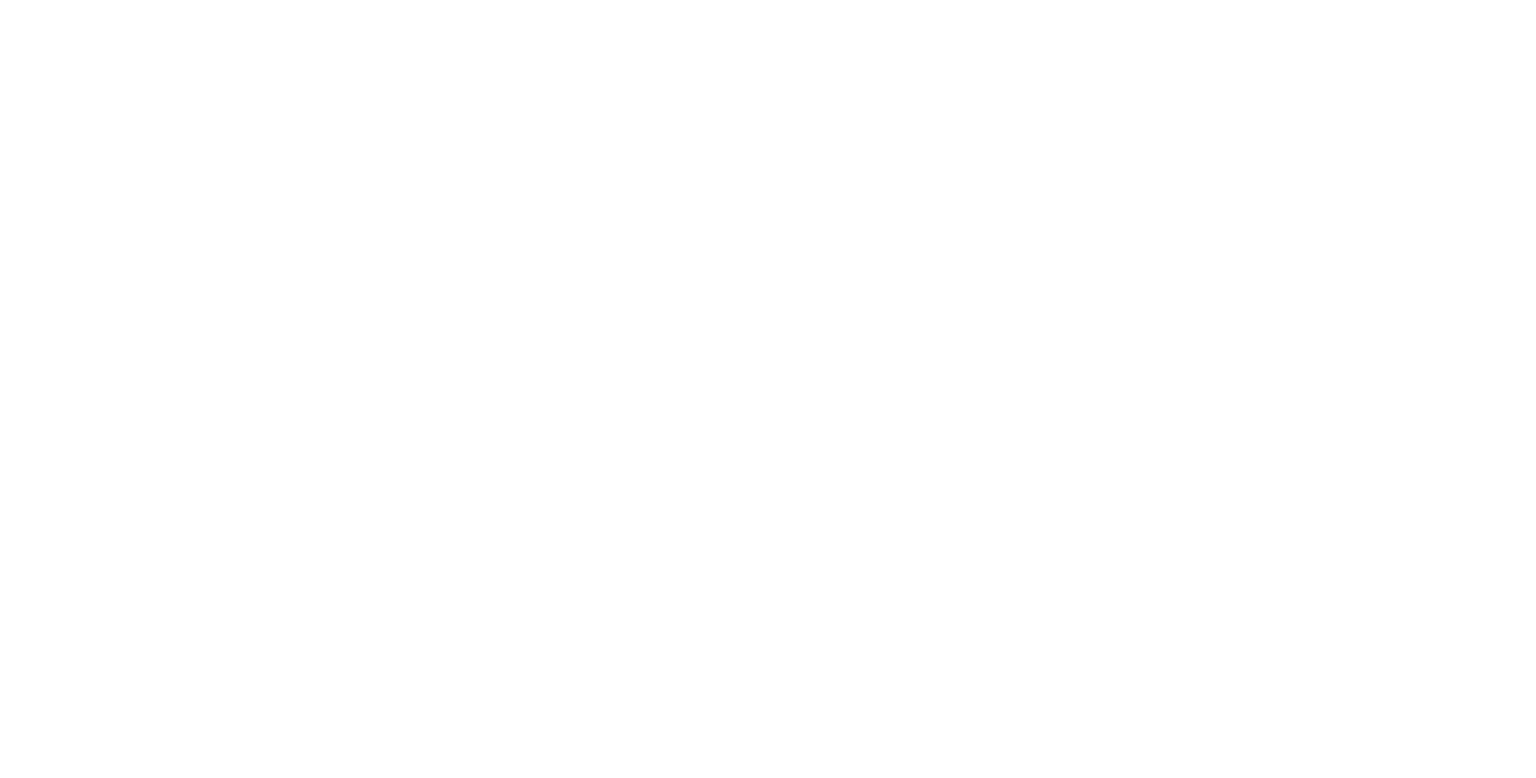 scroll, scrollTop: 0, scrollLeft: 0, axis: both 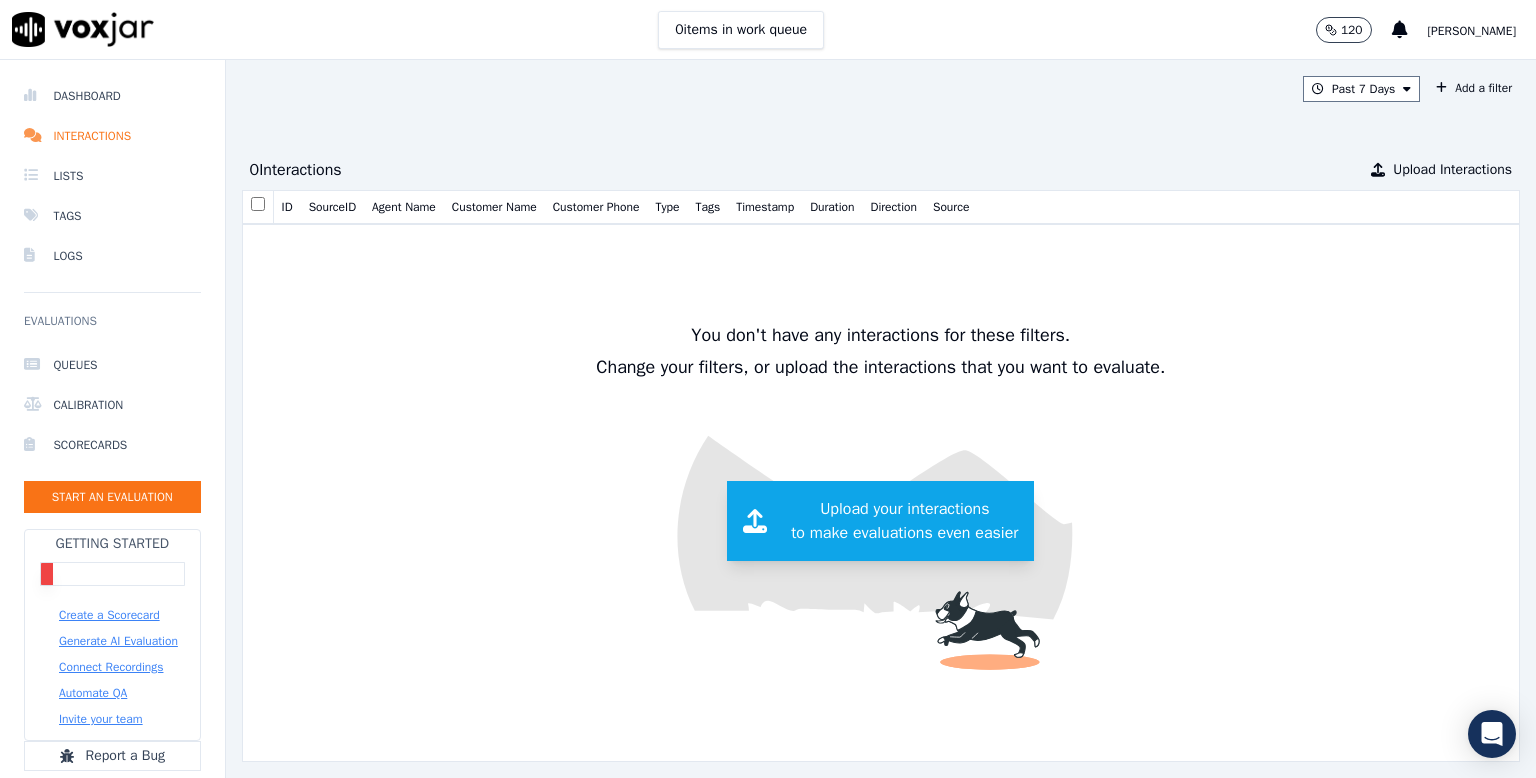 click on "Upload your interactions to make evaluations even easier" at bounding box center (904, 521) 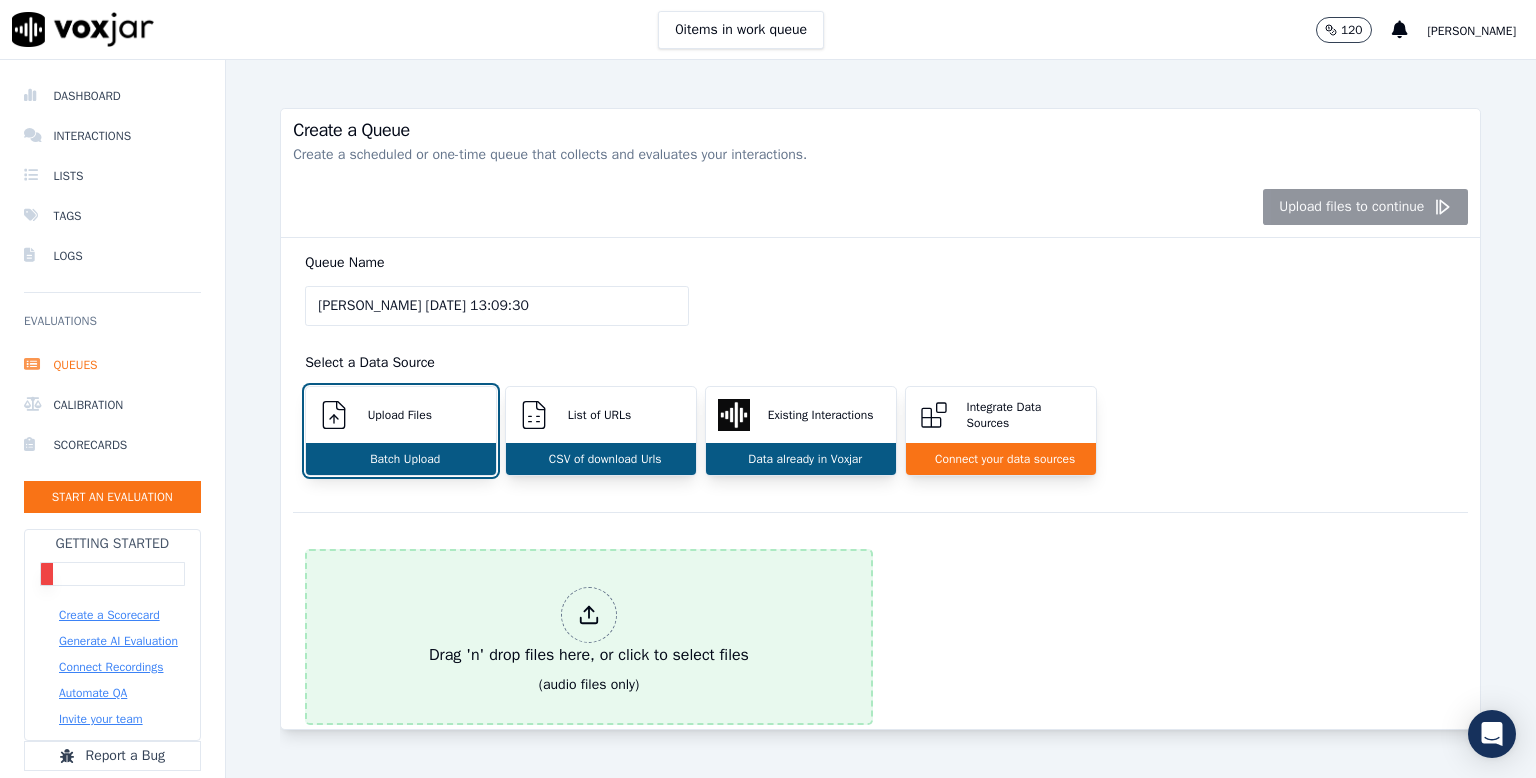 scroll, scrollTop: 106, scrollLeft: 0, axis: vertical 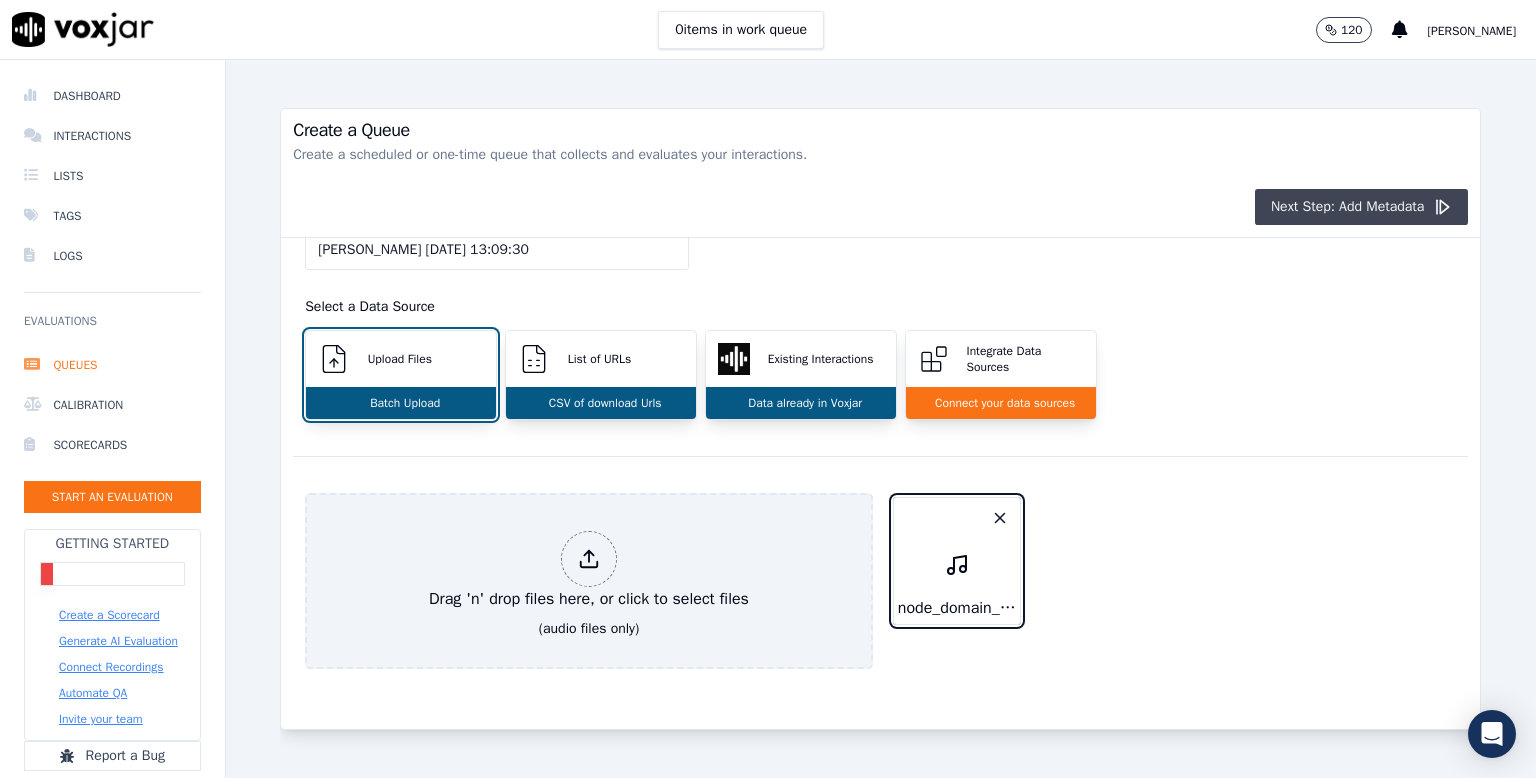 click on "Next Step: Add Metadata" at bounding box center [1362, 207] 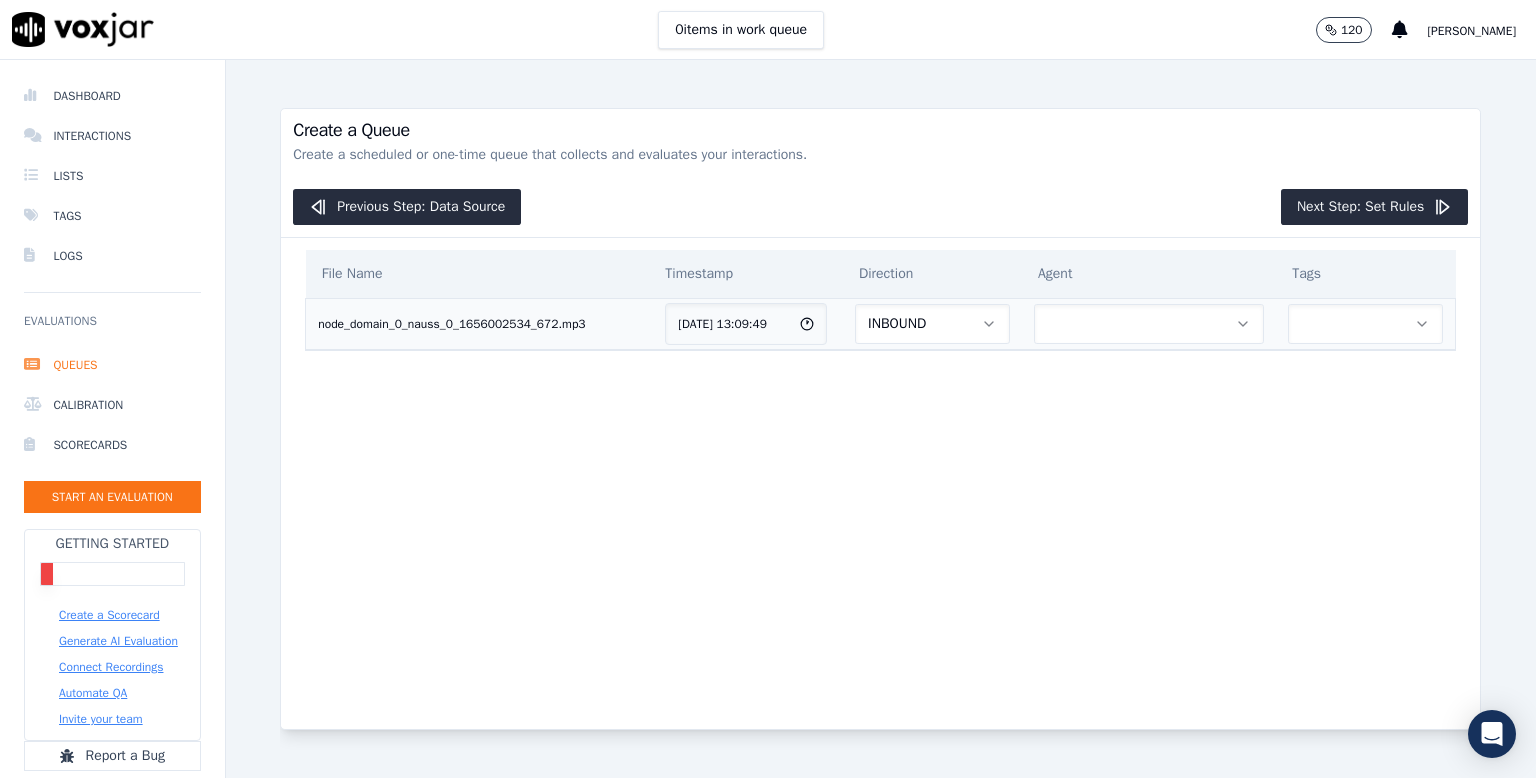 click at bounding box center [1149, 324] 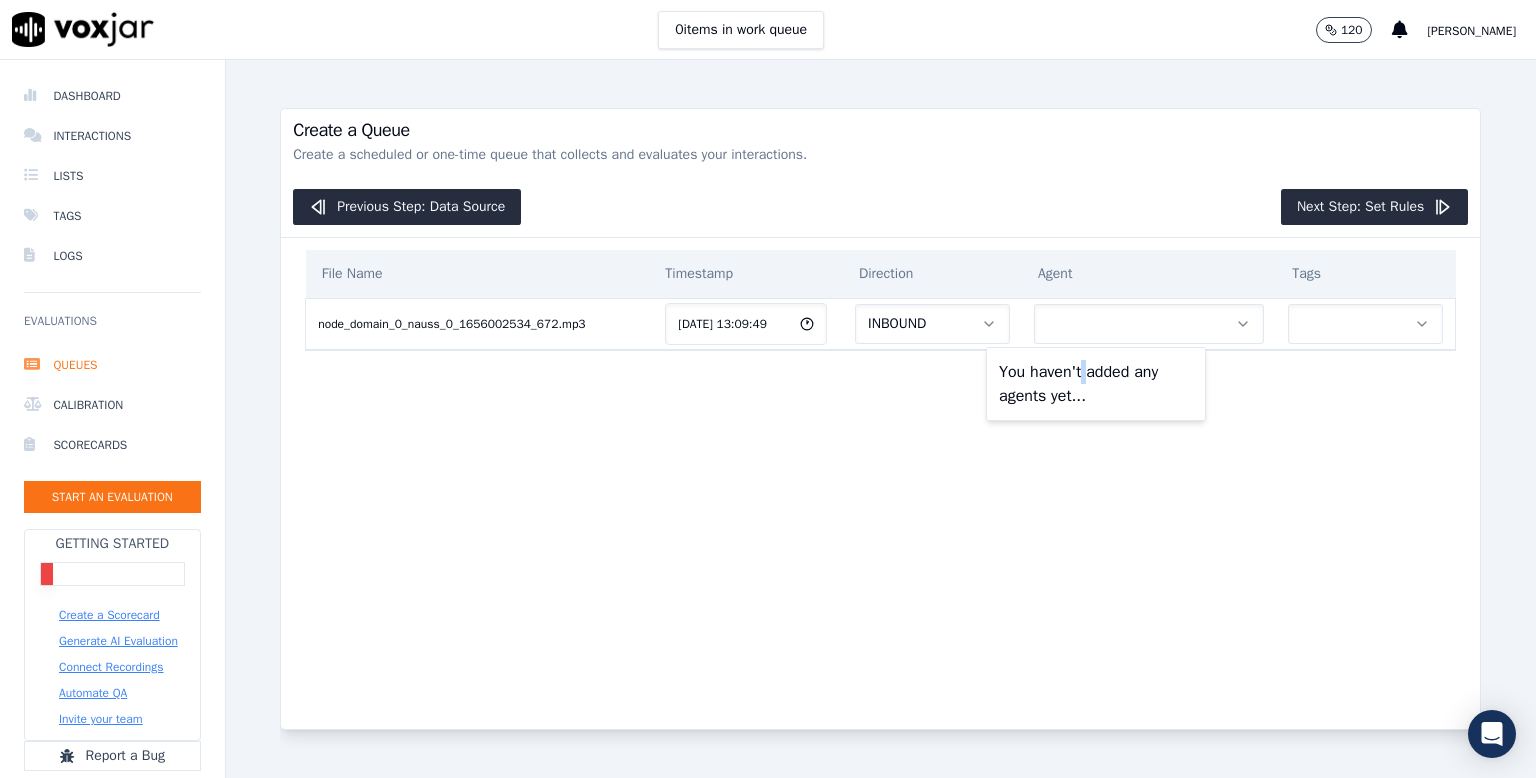 click on "You haven't added any agents yet..." at bounding box center [1096, 384] 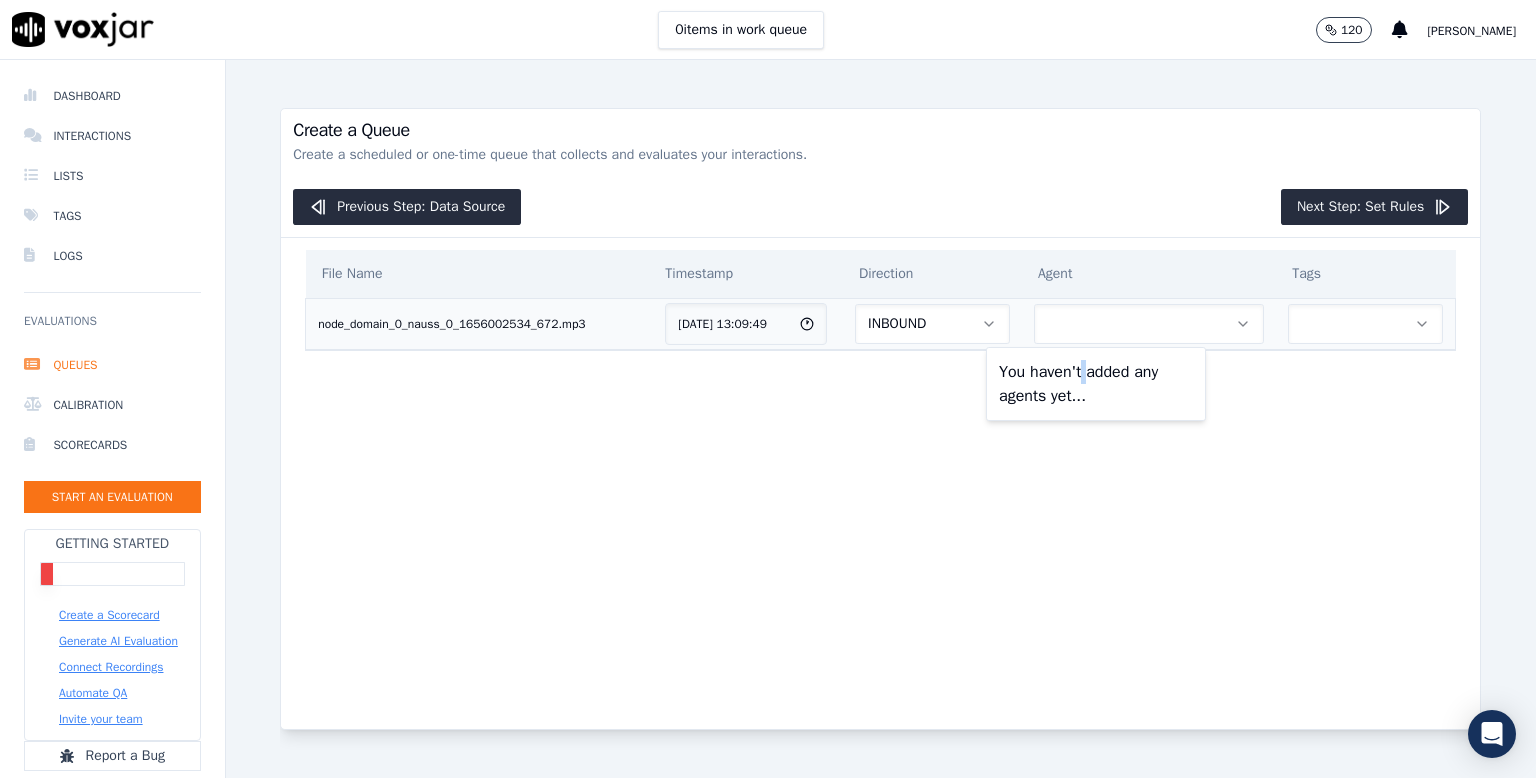 click at bounding box center [1149, 324] 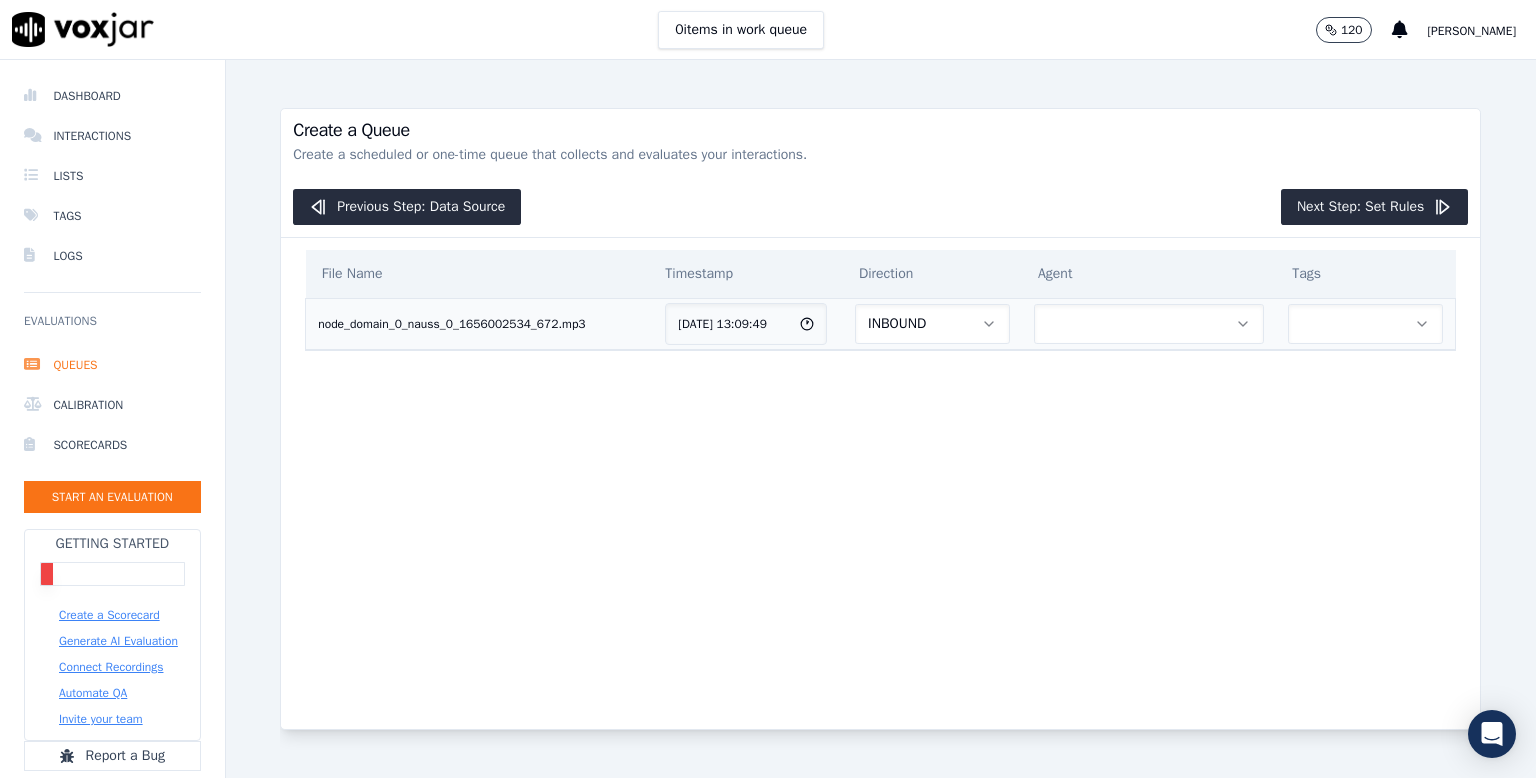 click at bounding box center (1365, 324) 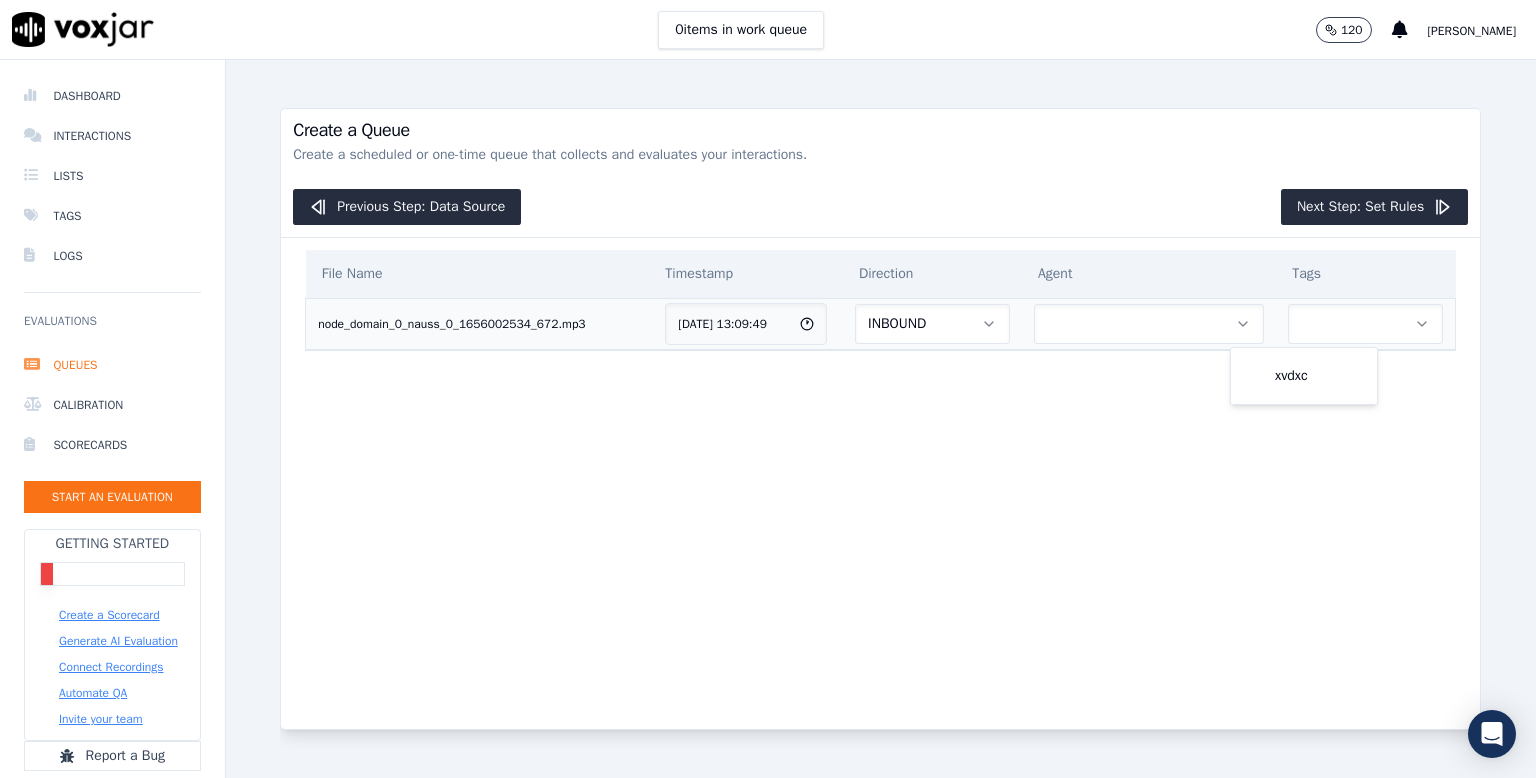 click at bounding box center [1366, 323] 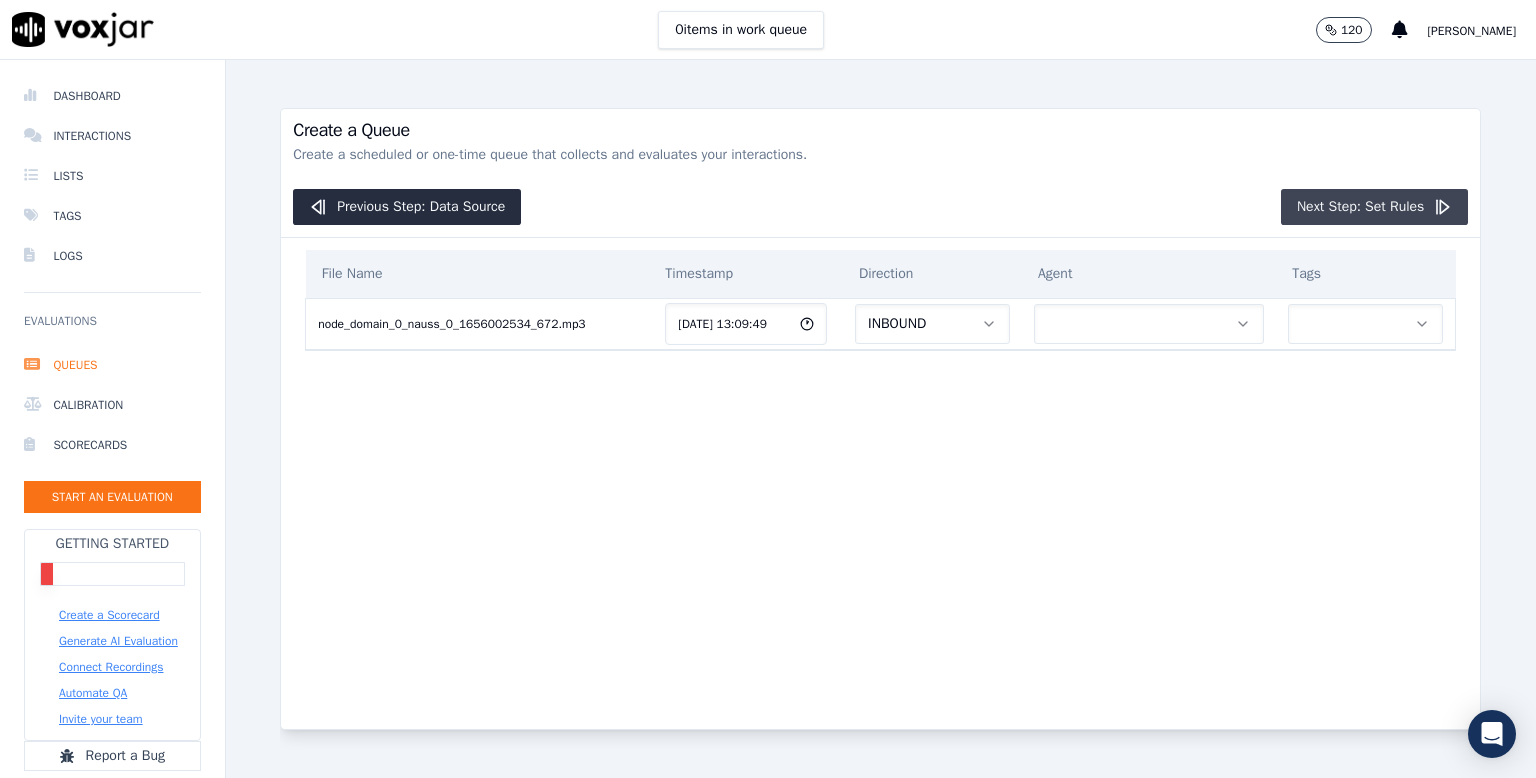 click on "Next Step: Set Rules" 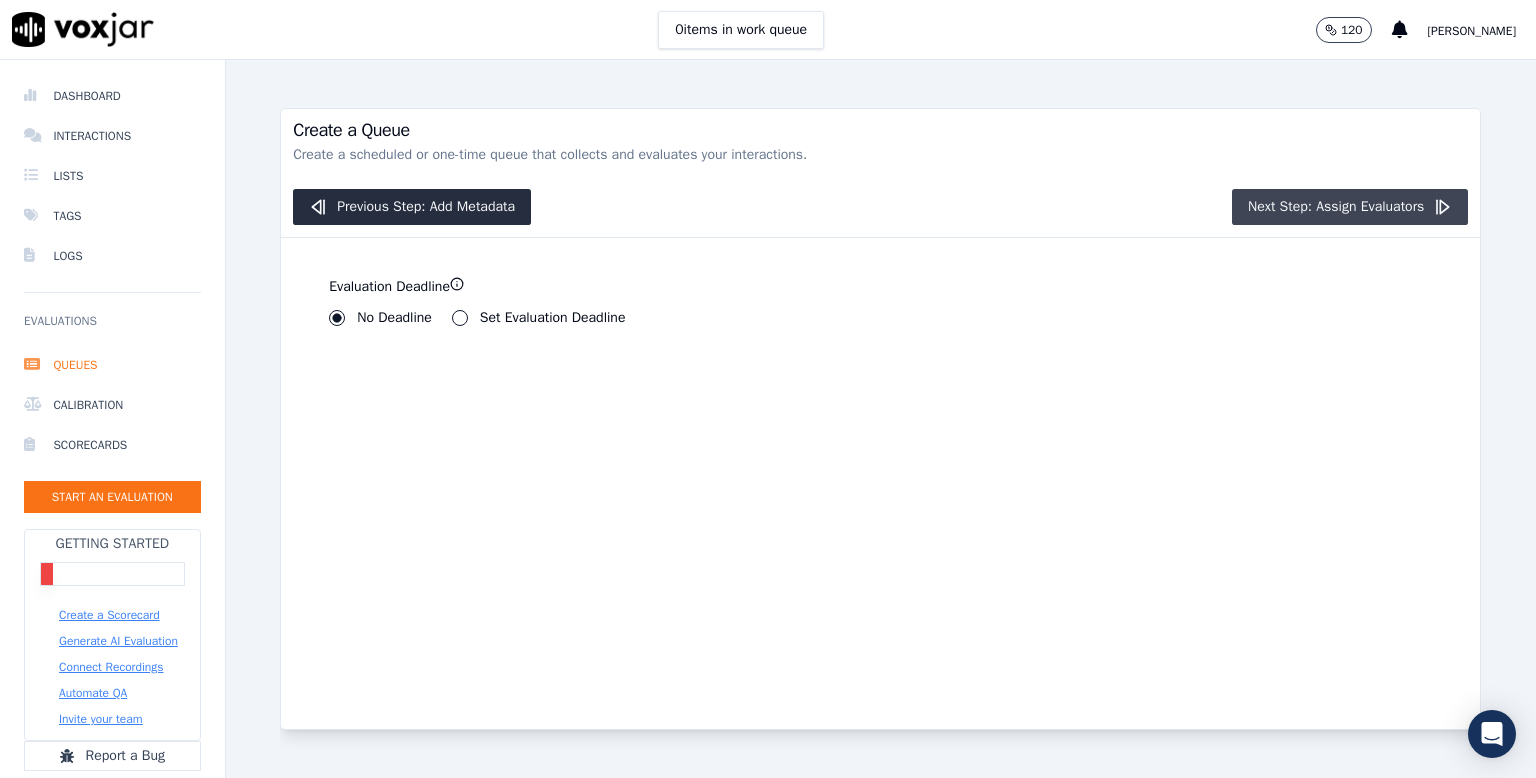 click on "Next Step: Assign Evaluators" 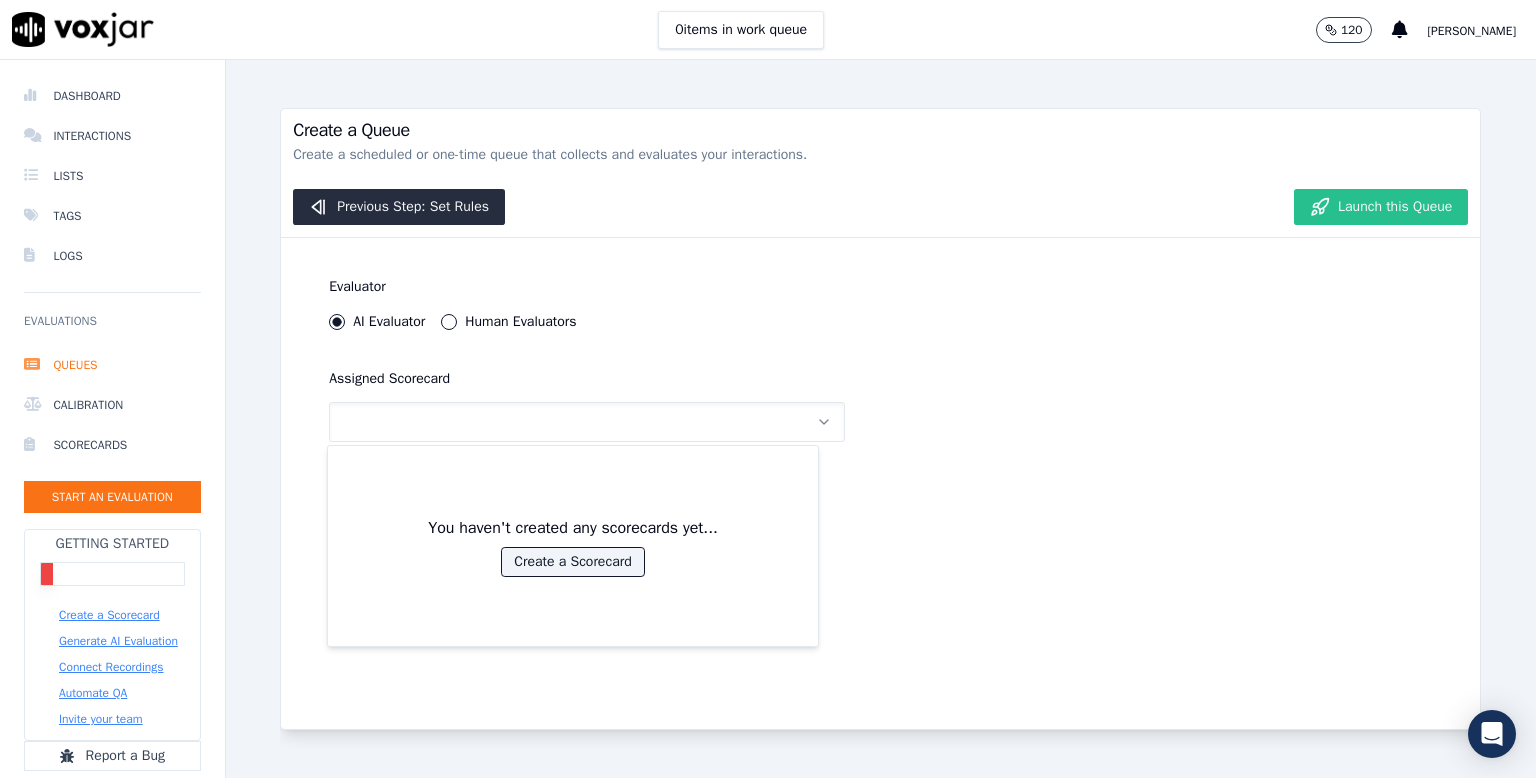 click on "Launch this Queue" 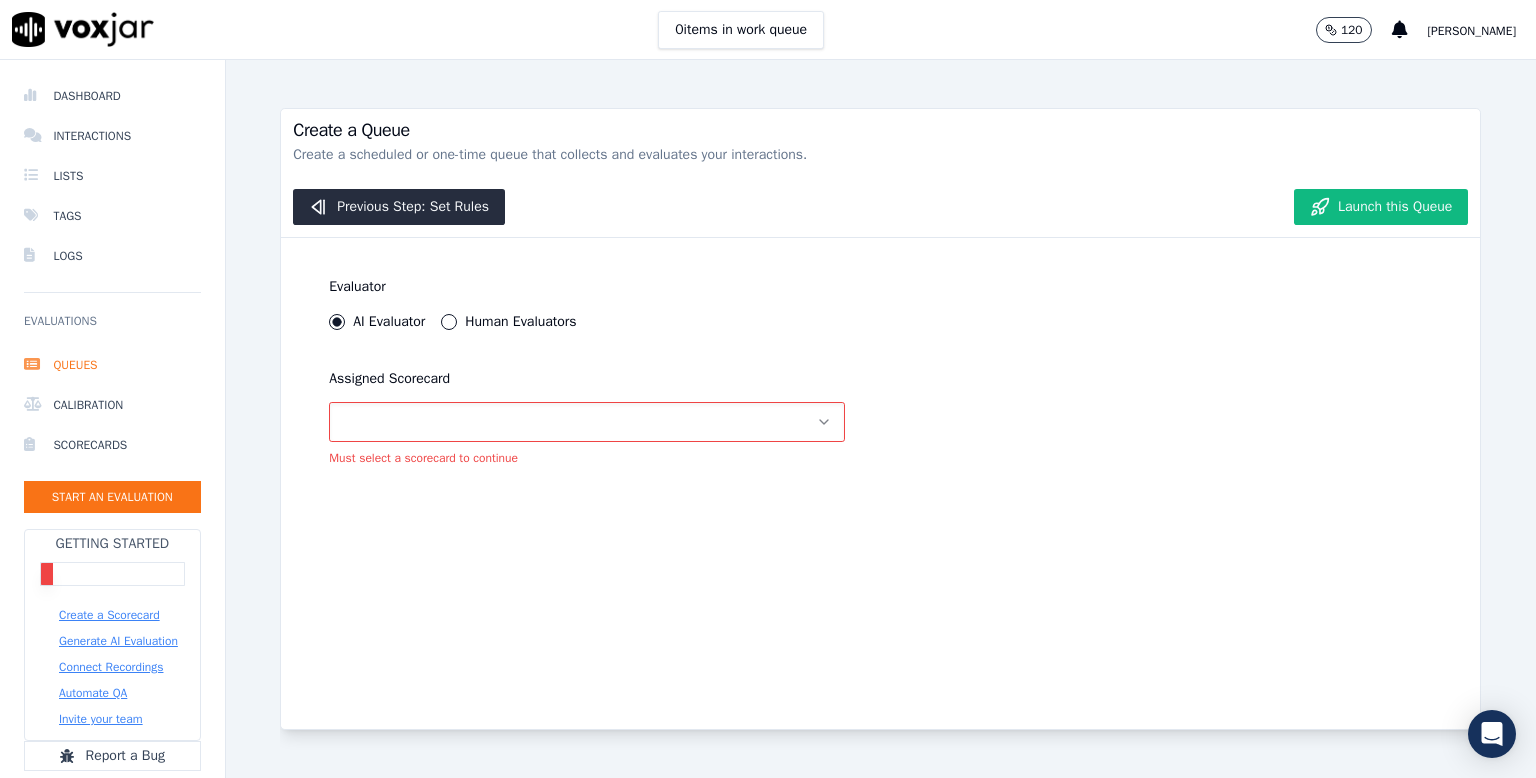 click 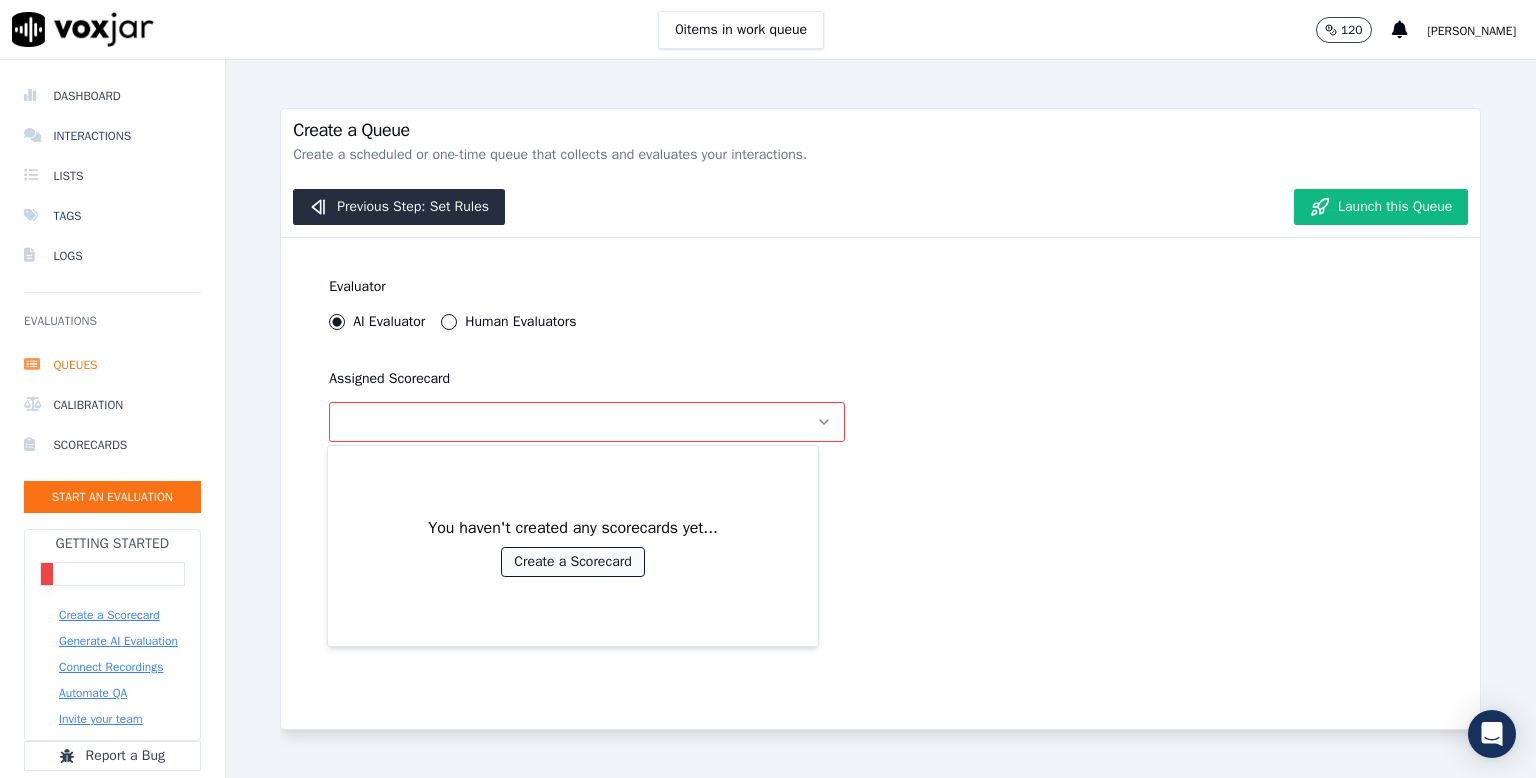 click on "Create a Scorecard" at bounding box center (572, 562) 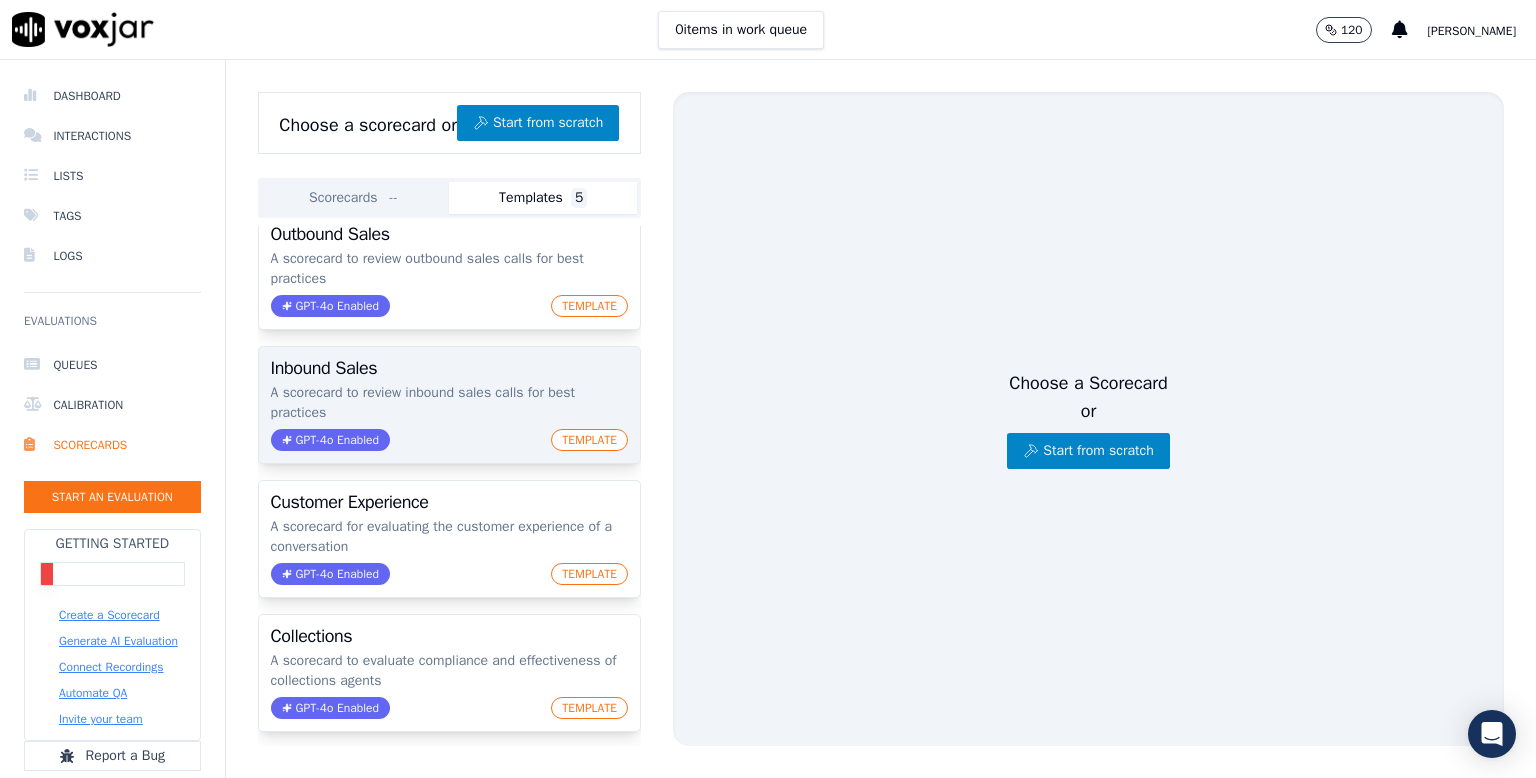 scroll, scrollTop: 0, scrollLeft: 0, axis: both 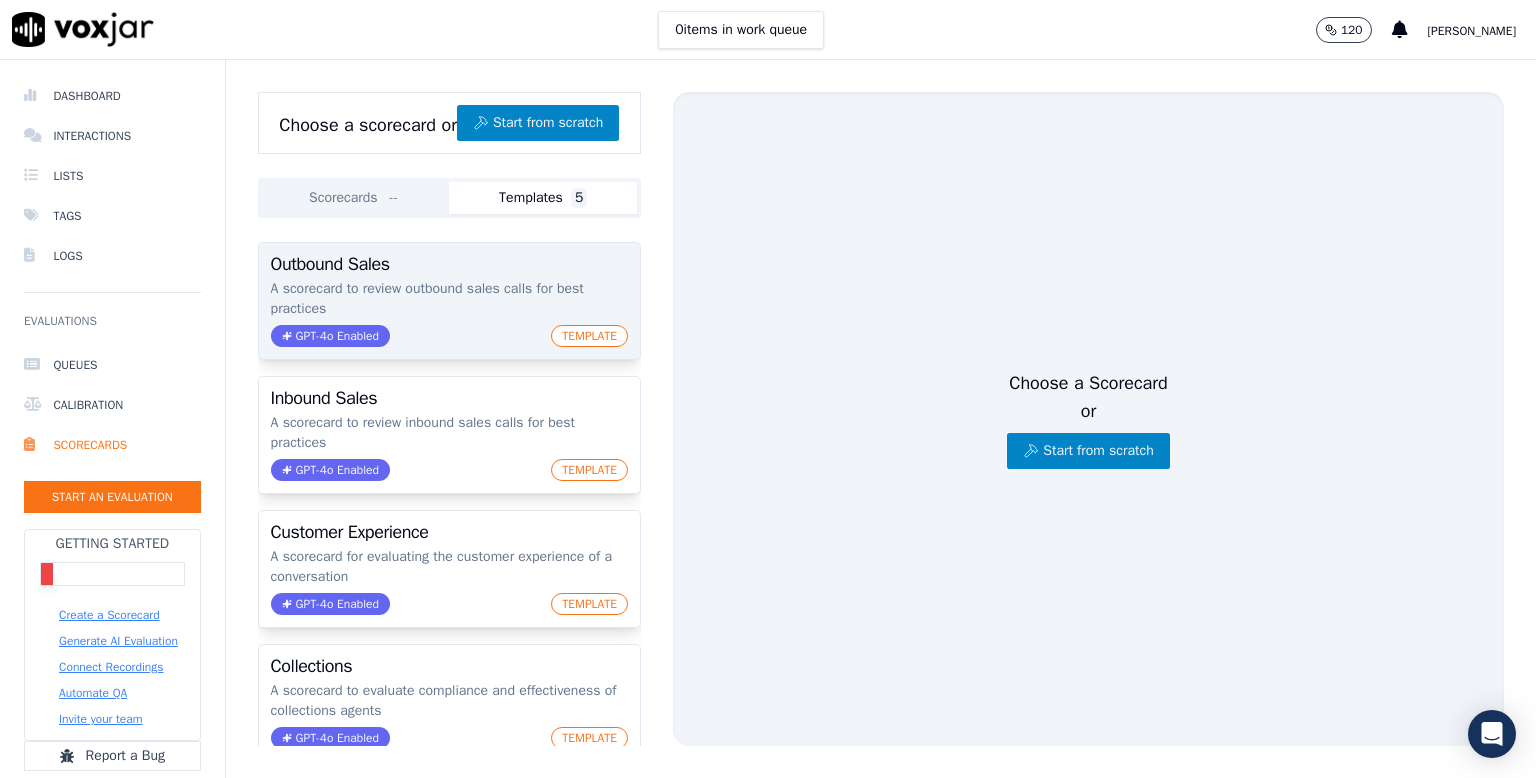 click on "A scorecard to review outbound sales calls for best practices" 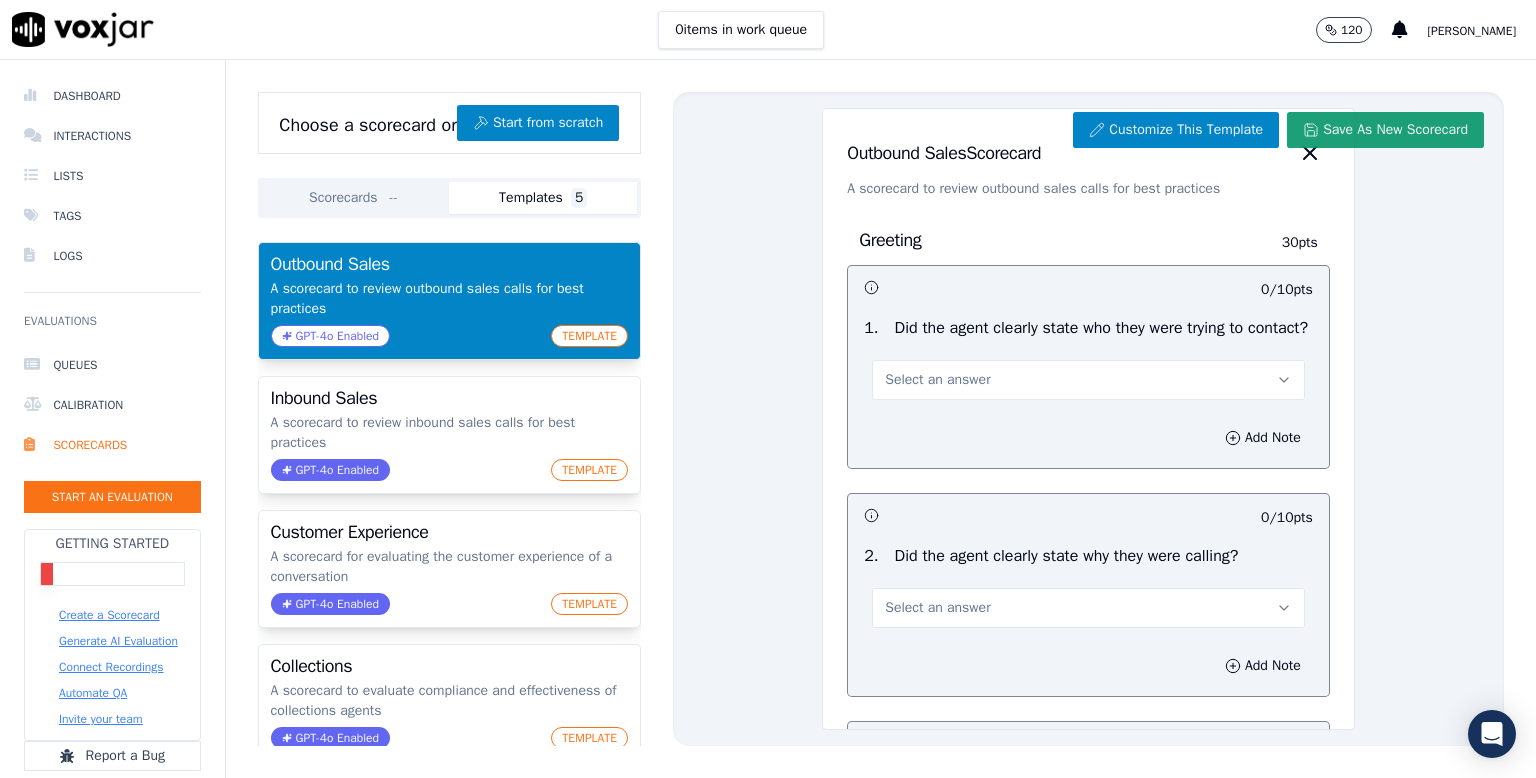 click on "Save As New Scorecard" 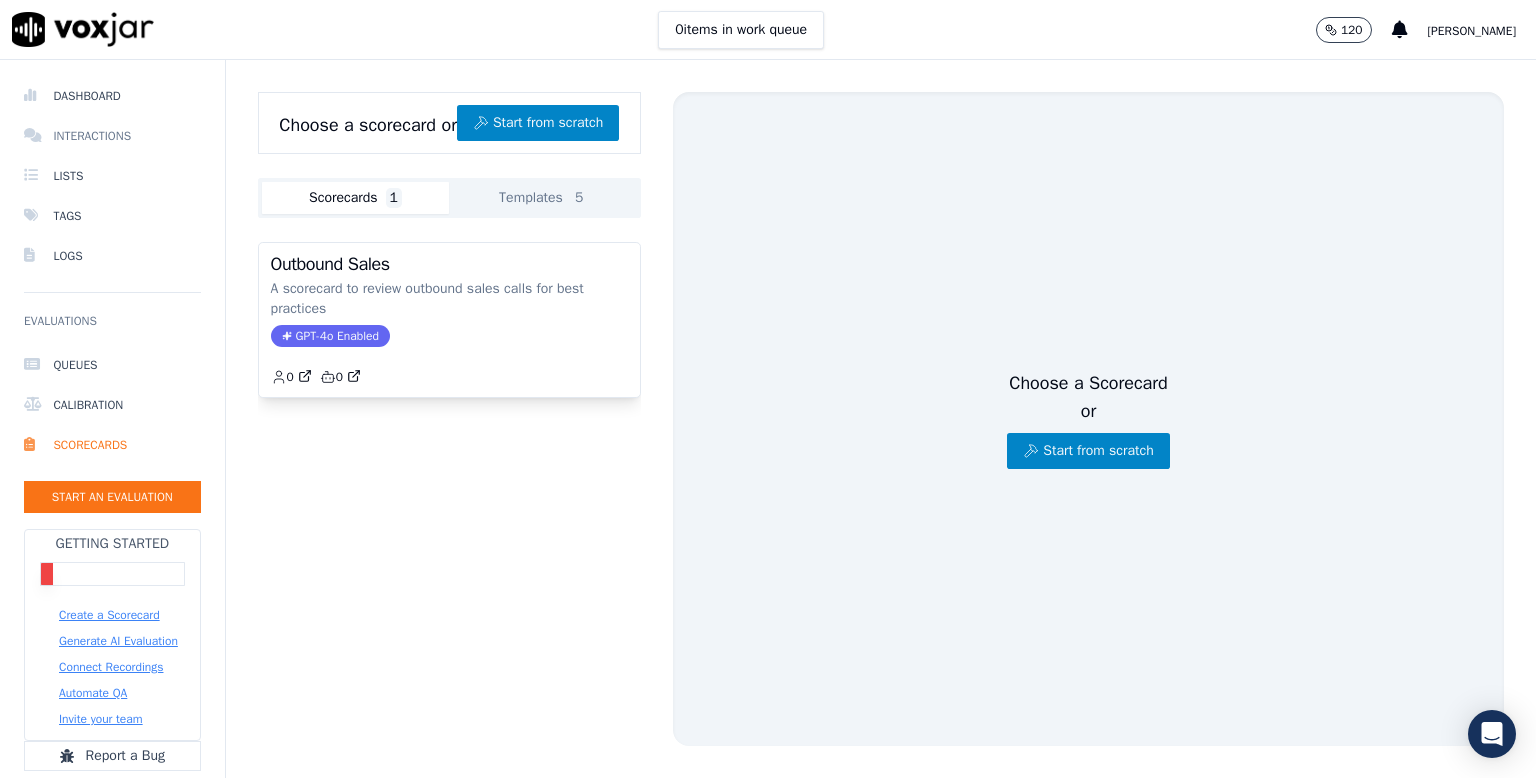 click on "Interactions" at bounding box center [112, 136] 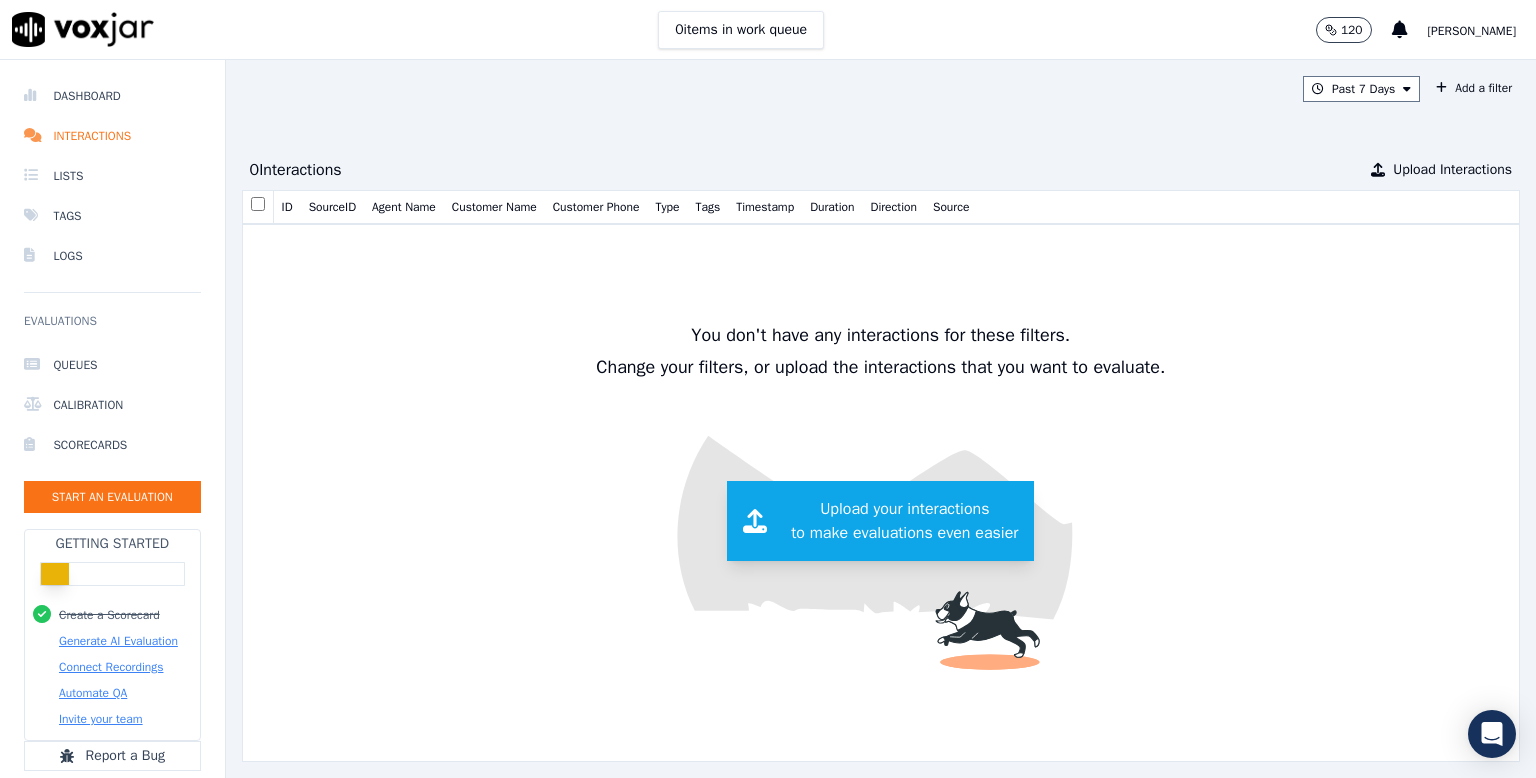 click on "Upload your interactions to make evaluations even easier" at bounding box center (904, 521) 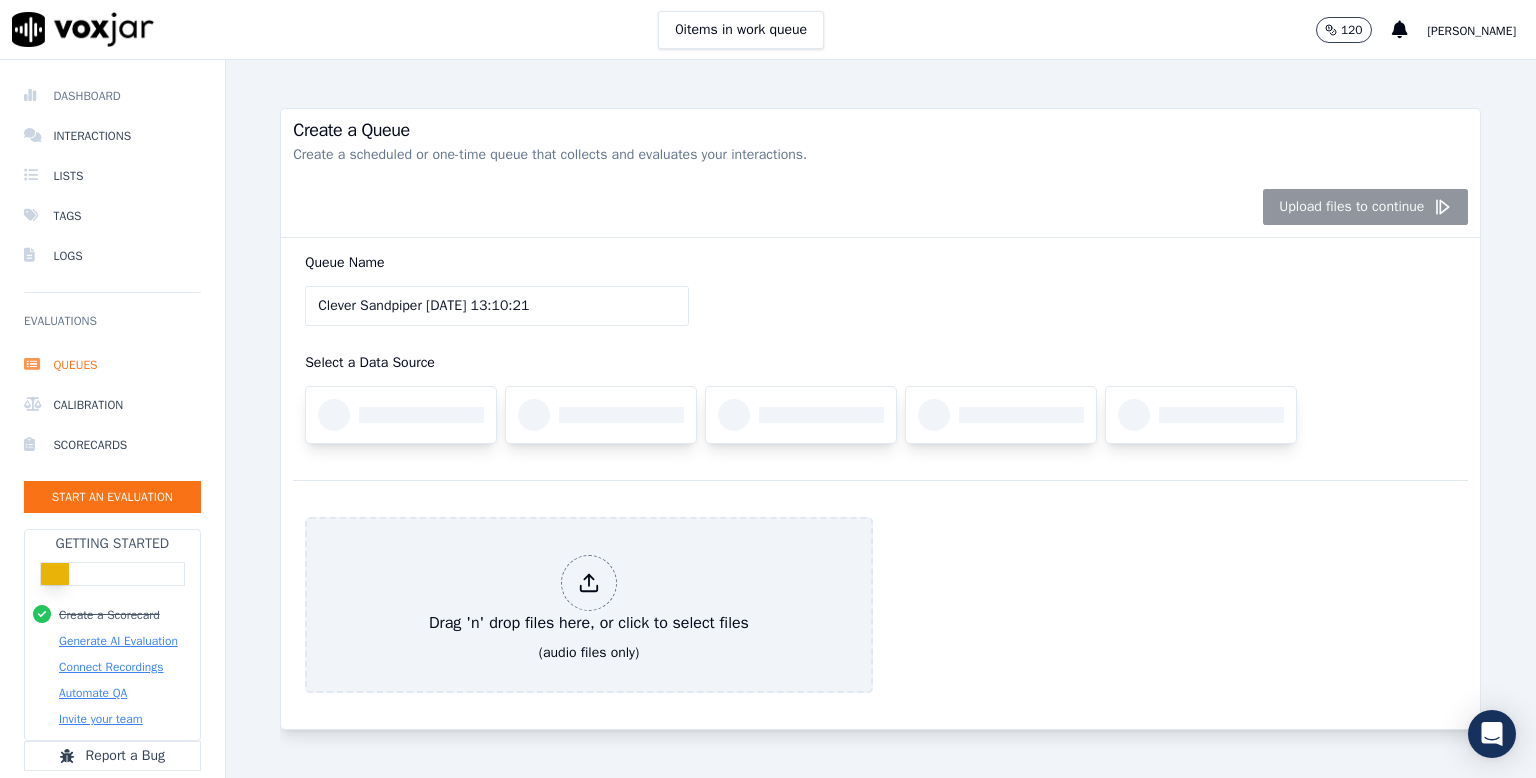 click on "Dashboard" at bounding box center [112, 96] 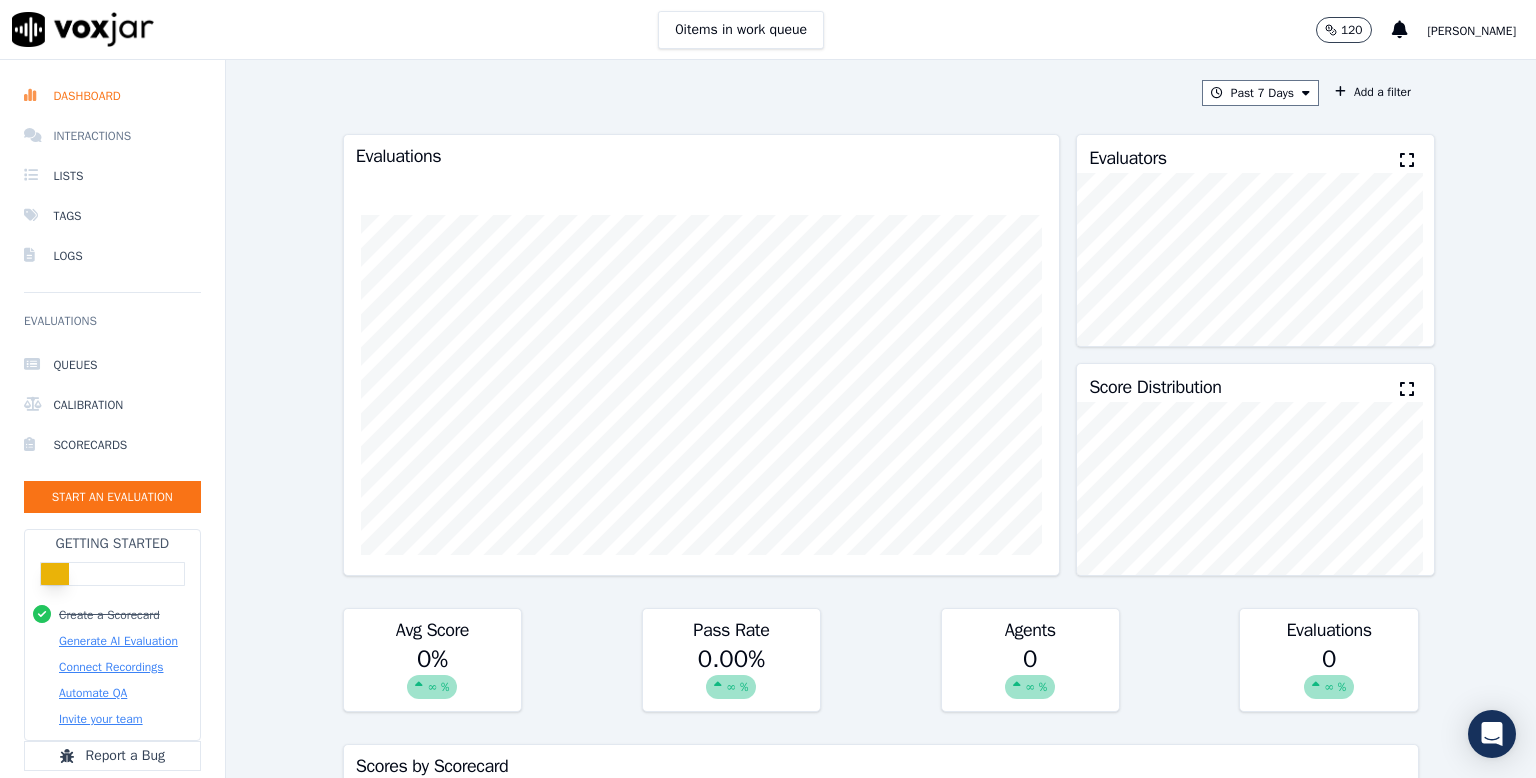 click on "Interactions" at bounding box center [112, 136] 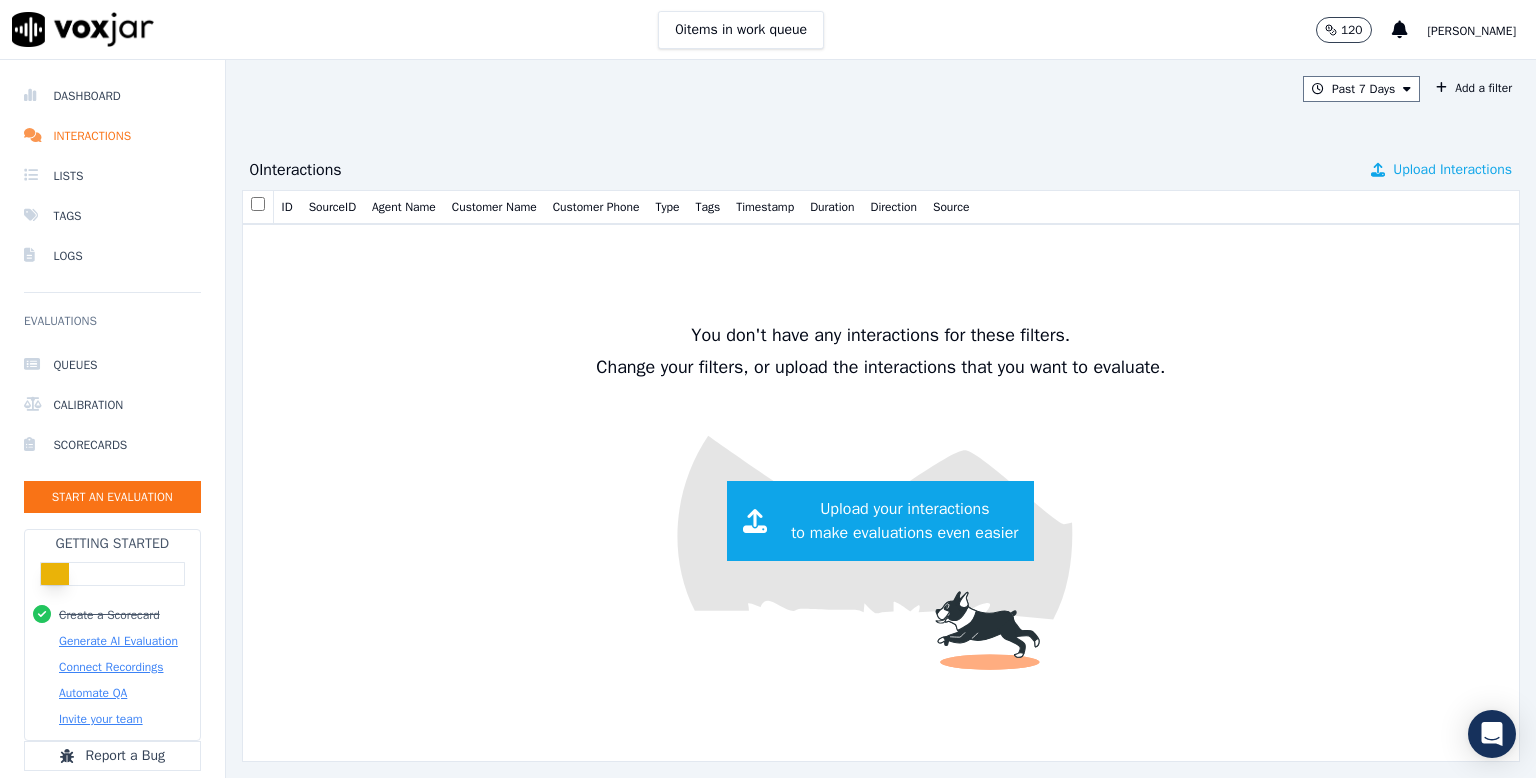 click on "Upload Interactions" at bounding box center (1452, 170) 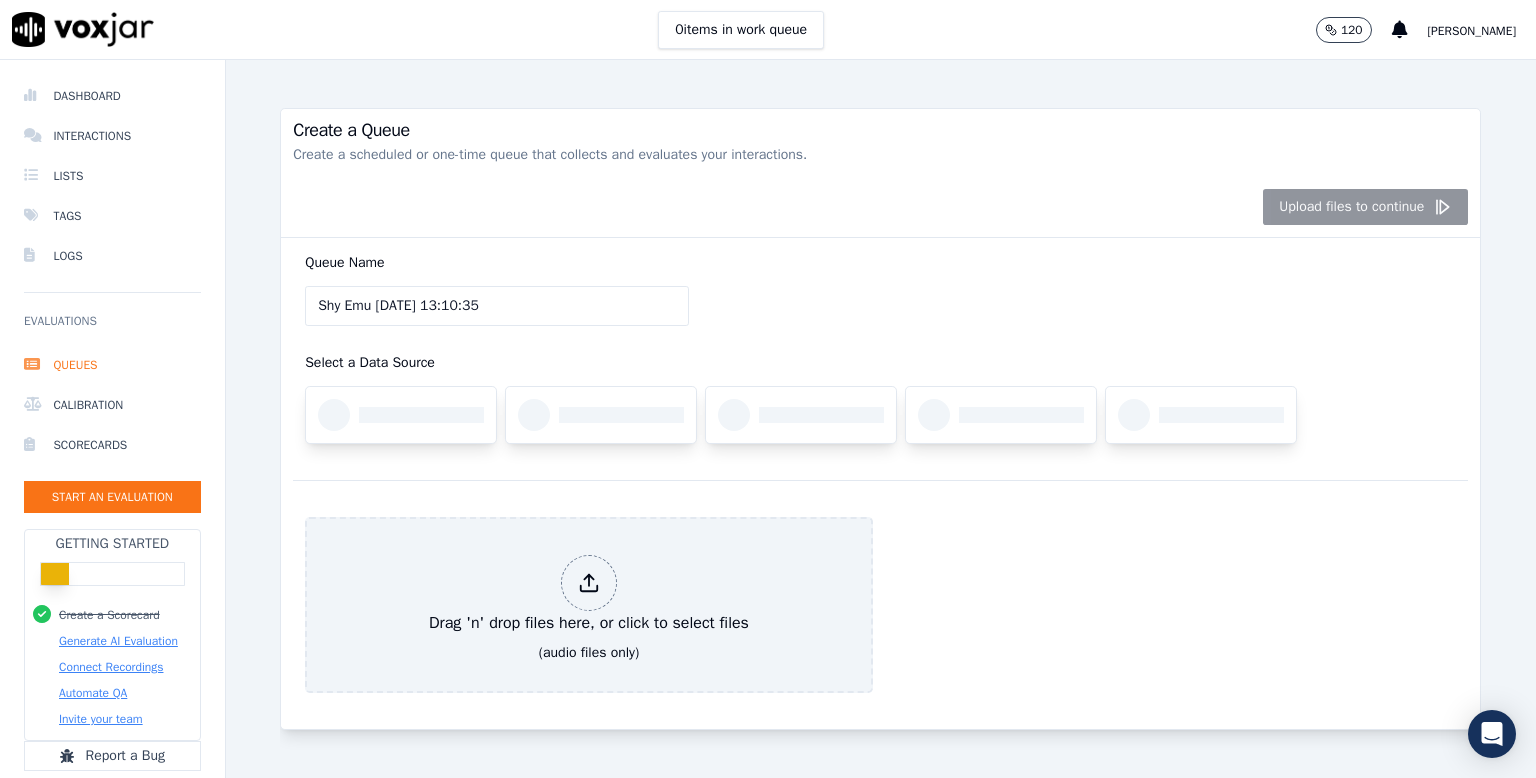 click on "Create a Queue   Create a scheduled or one-time queue that collects and evaluates your interactions.     Upload files to continue     Queue Name   Shy Emu 3.7.2025, 13:10:35     Select a Data Source
Drag 'n' drop files here, or click to select files   (audio files only)" 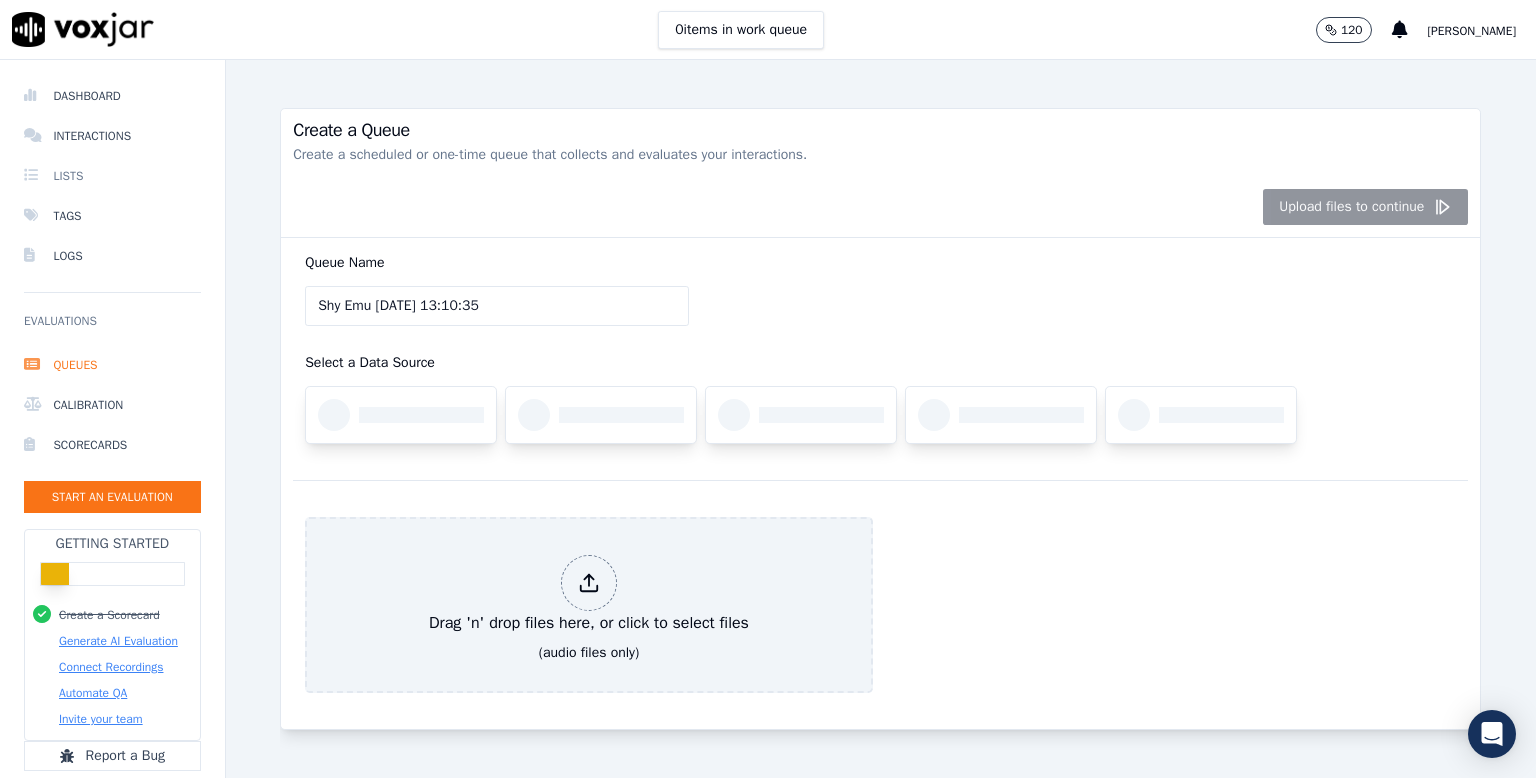 click on "Lists" at bounding box center [112, 176] 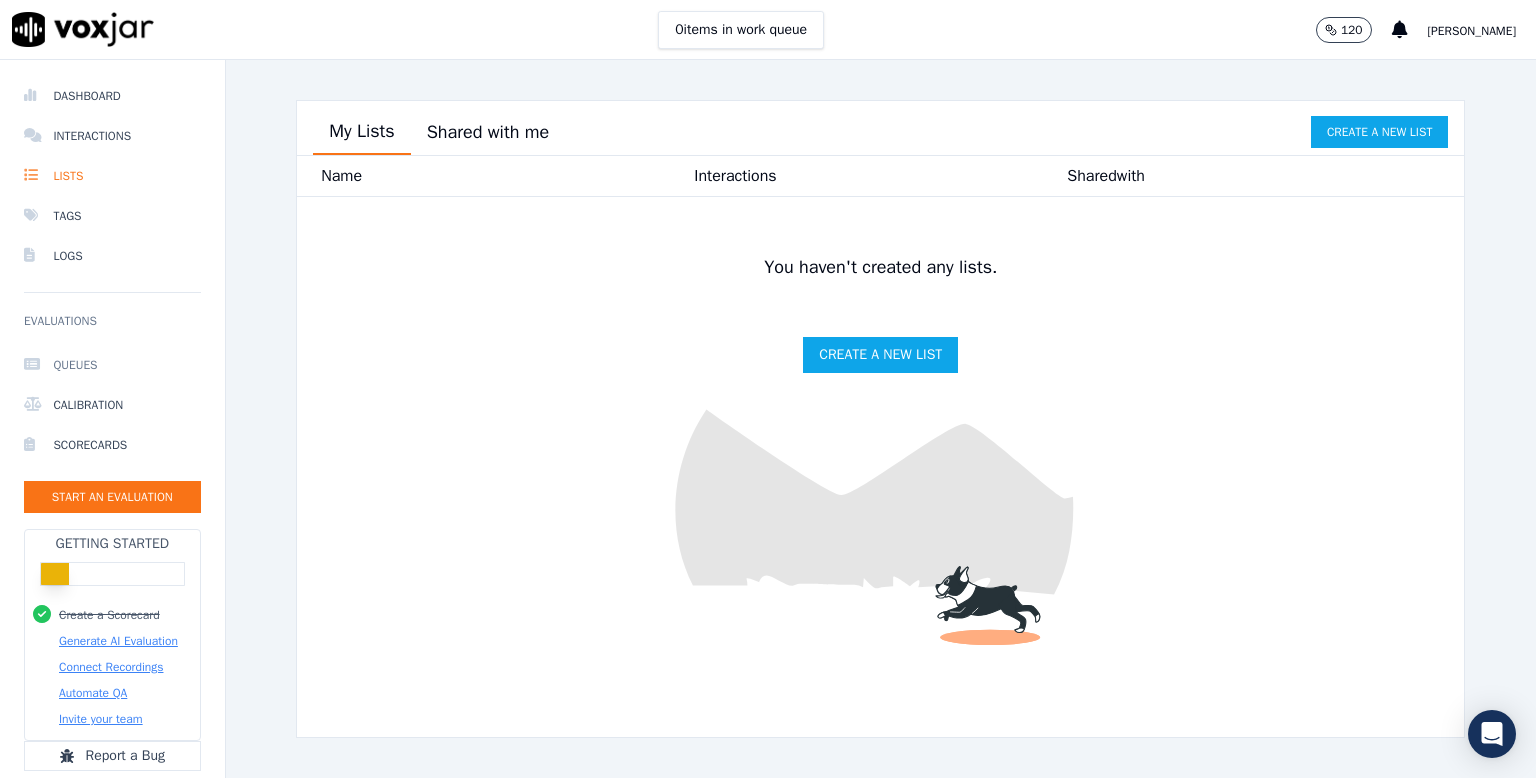 click on "Queues" at bounding box center [112, 365] 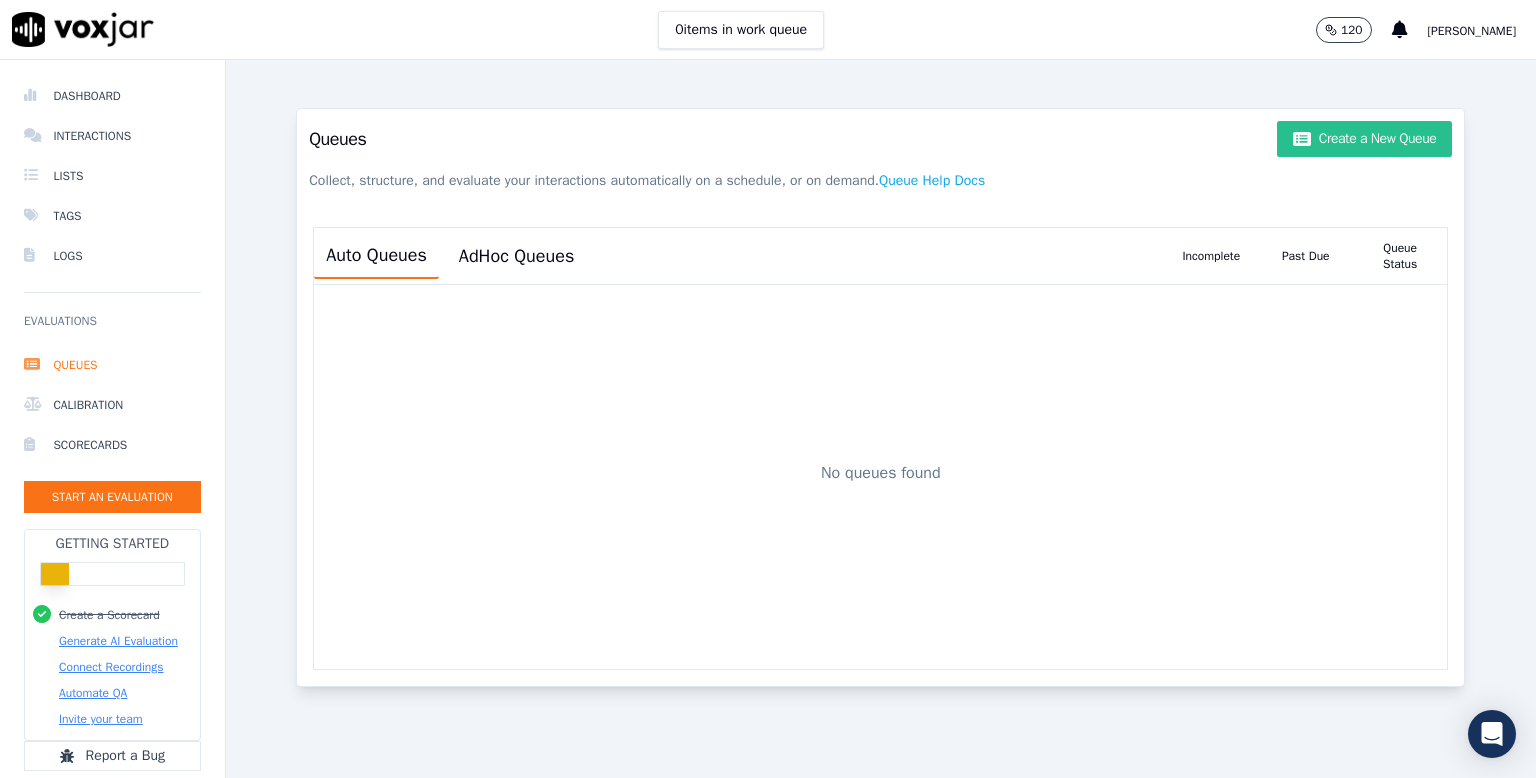 click on "Create a New Queue" at bounding box center [1364, 139] 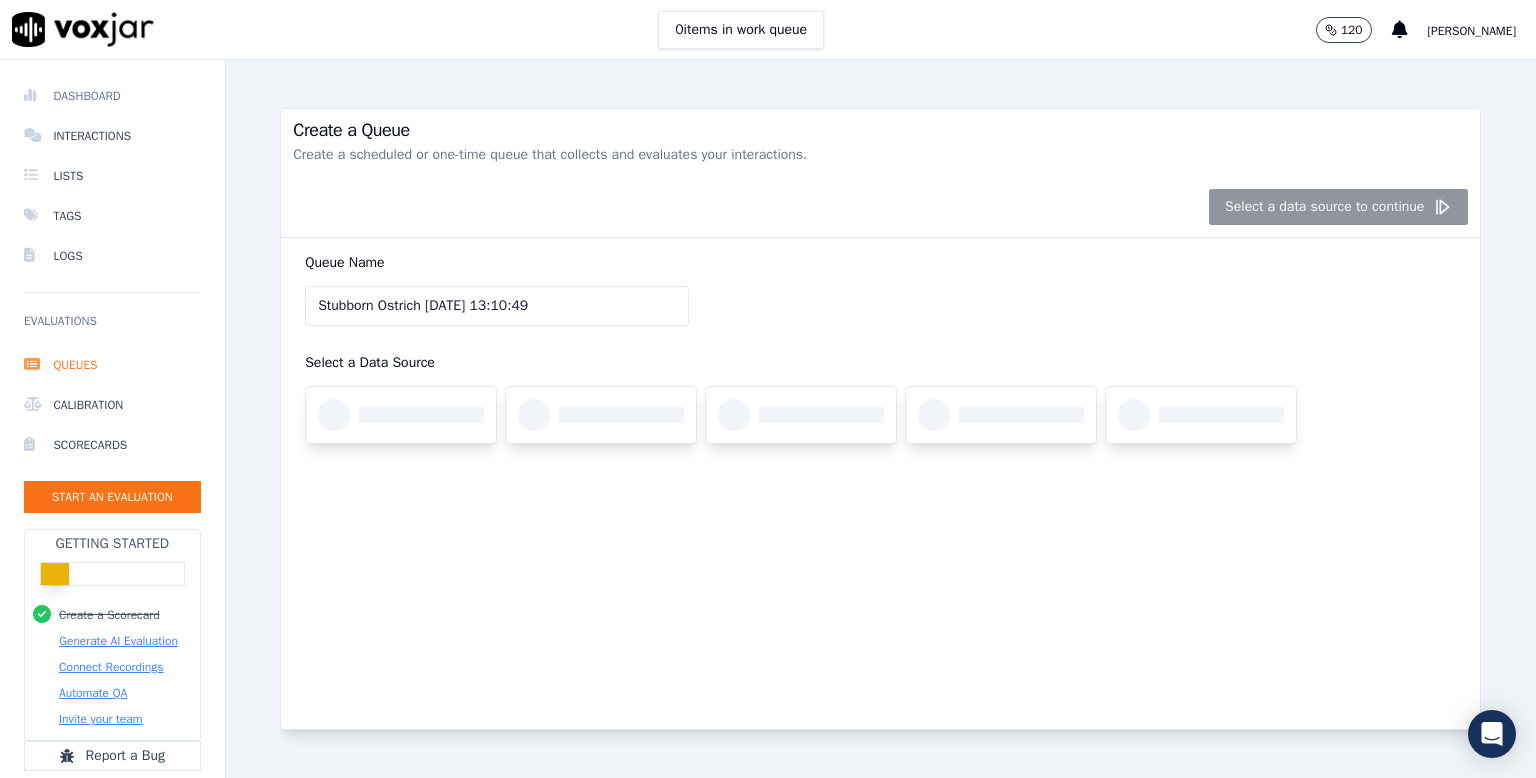click on "Dashboard" at bounding box center (112, 96) 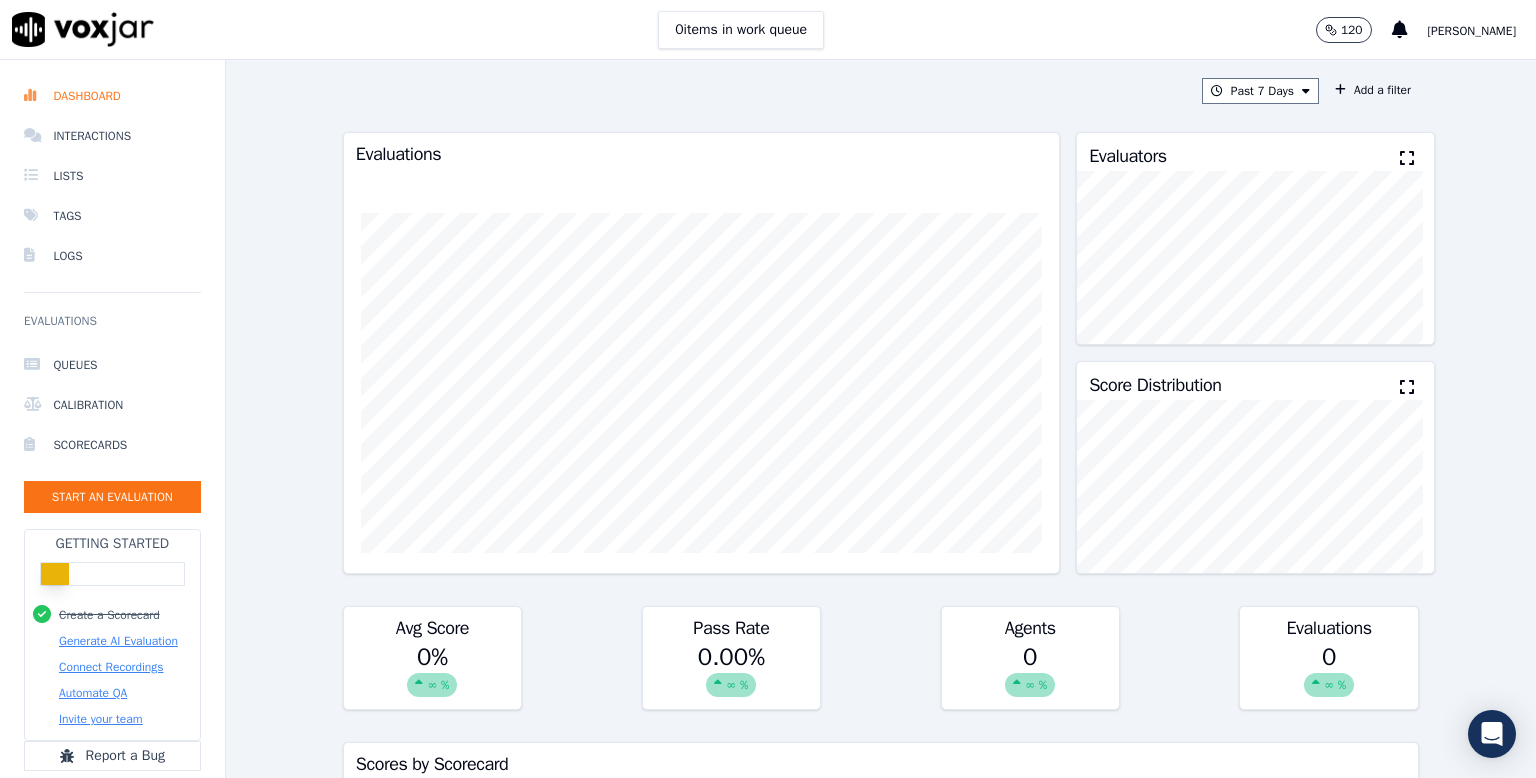 scroll, scrollTop: 0, scrollLeft: 0, axis: both 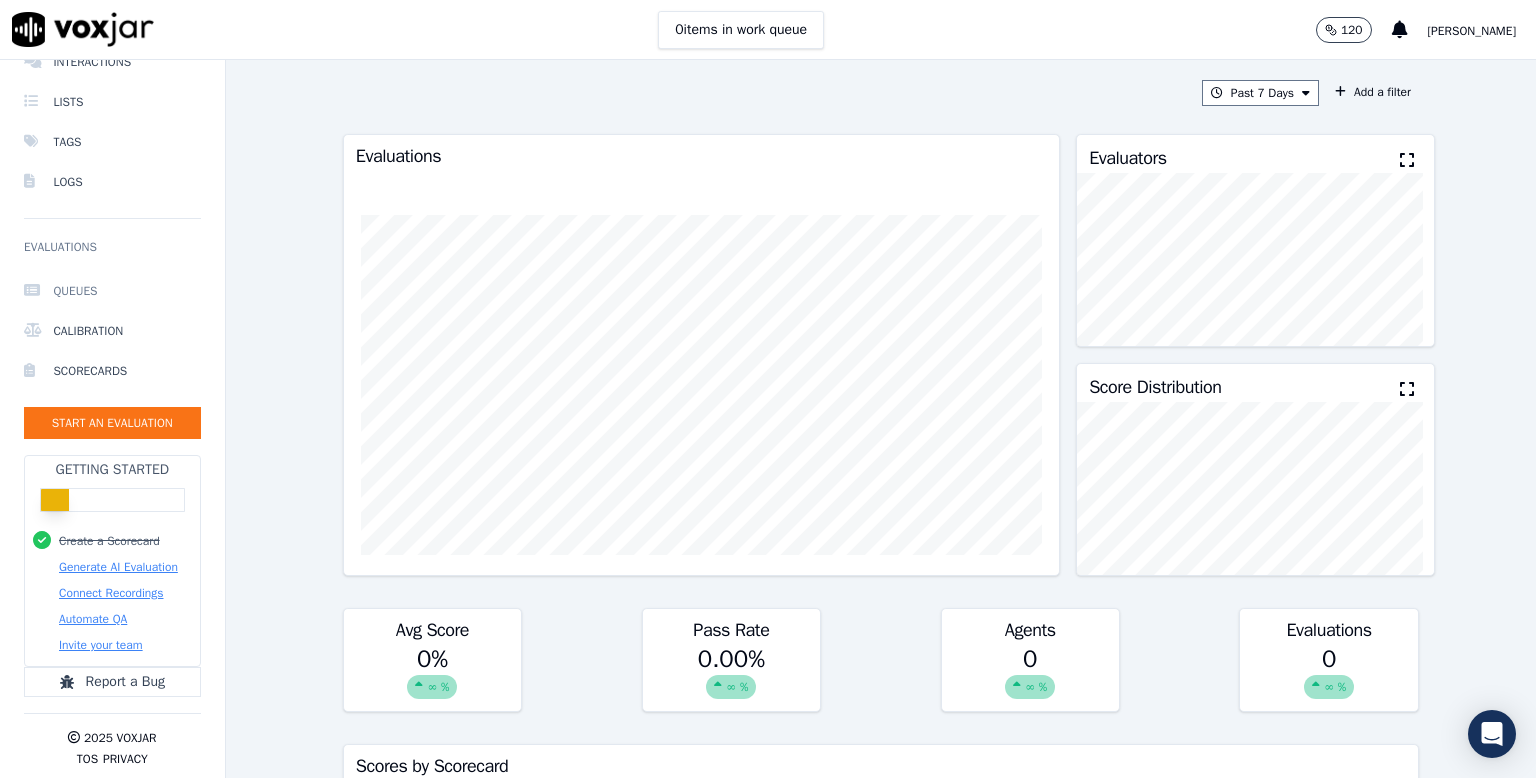 click on "Queues" at bounding box center [112, 291] 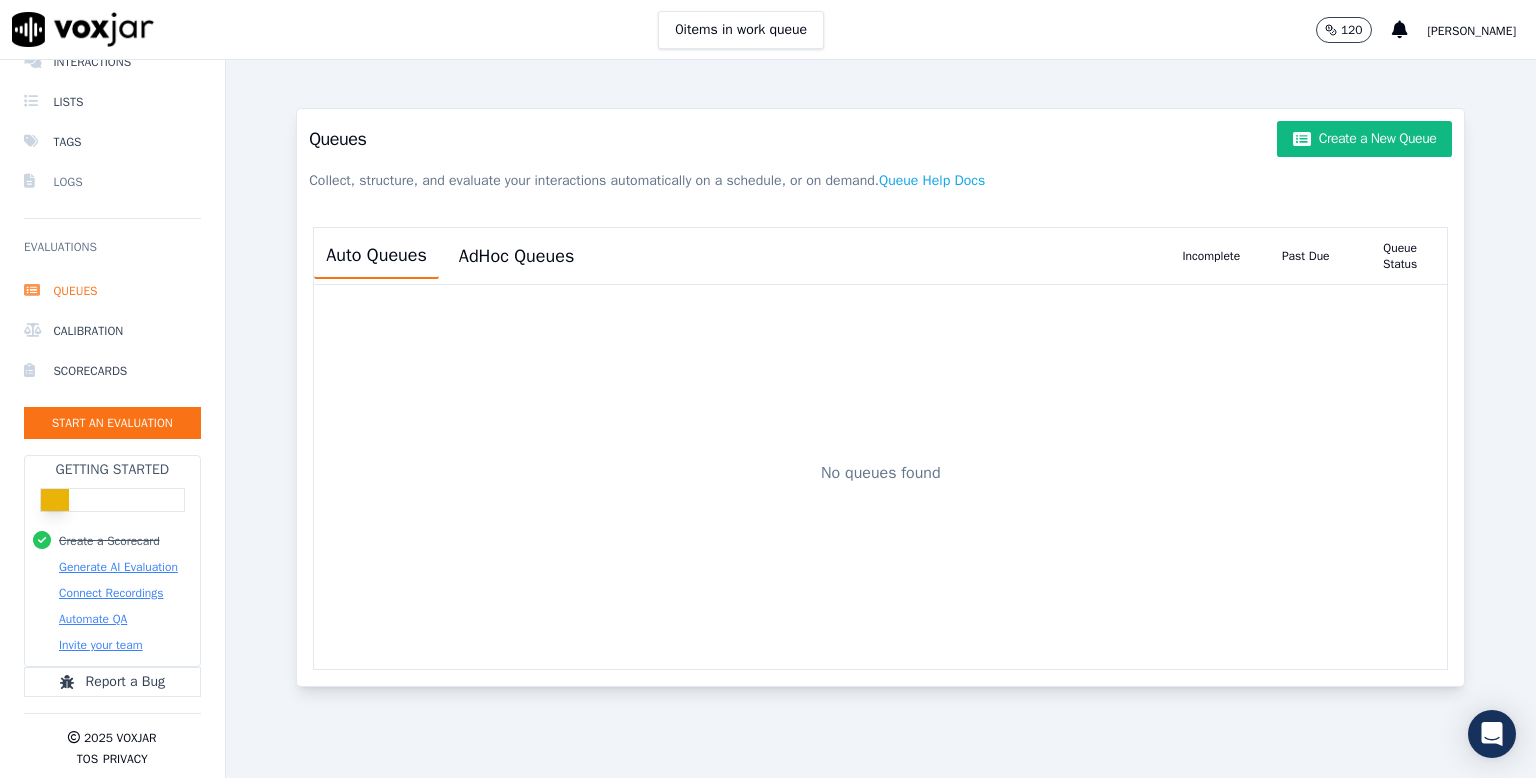 click on "Logs" at bounding box center (112, 182) 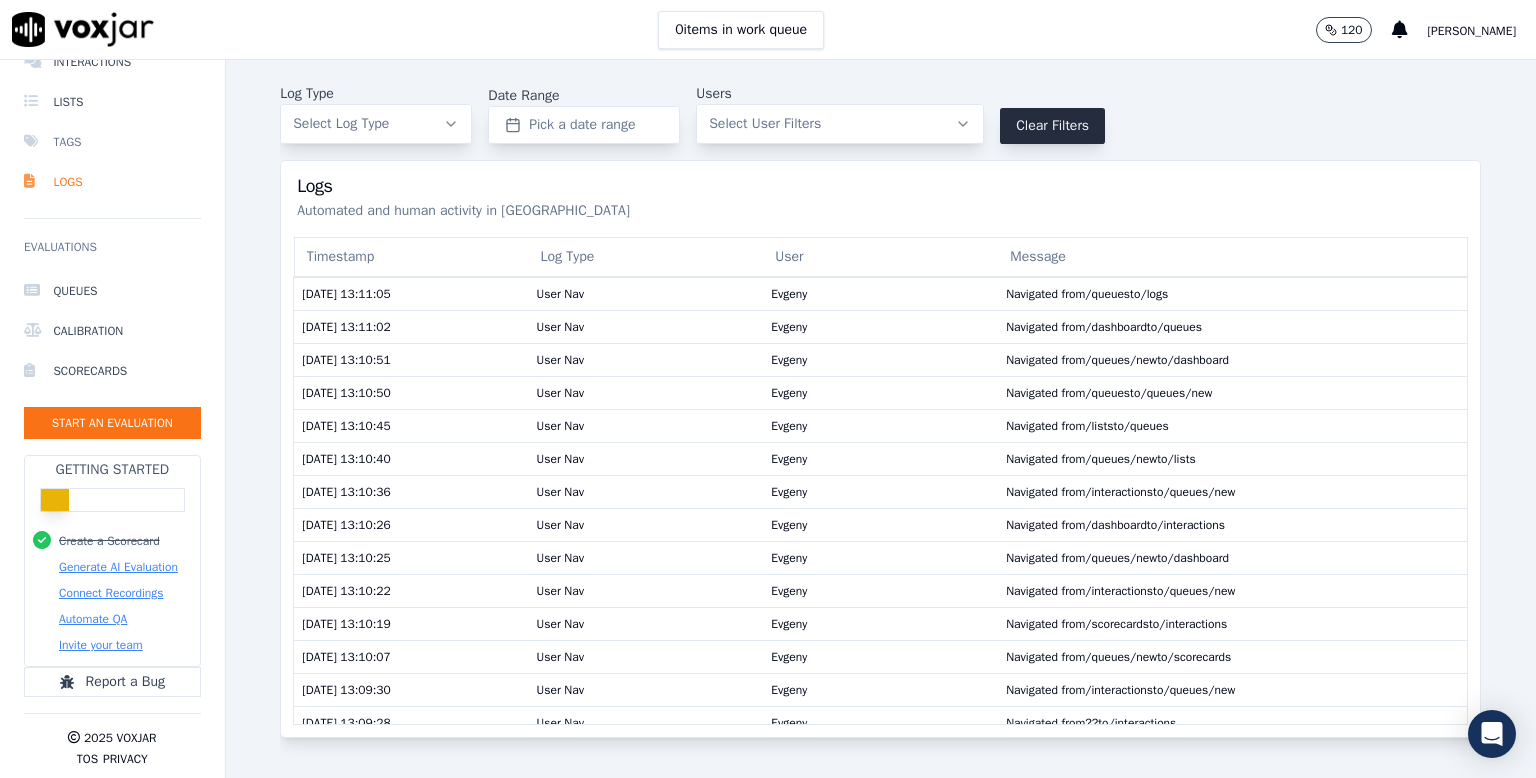 click on "Tags" at bounding box center (112, 142) 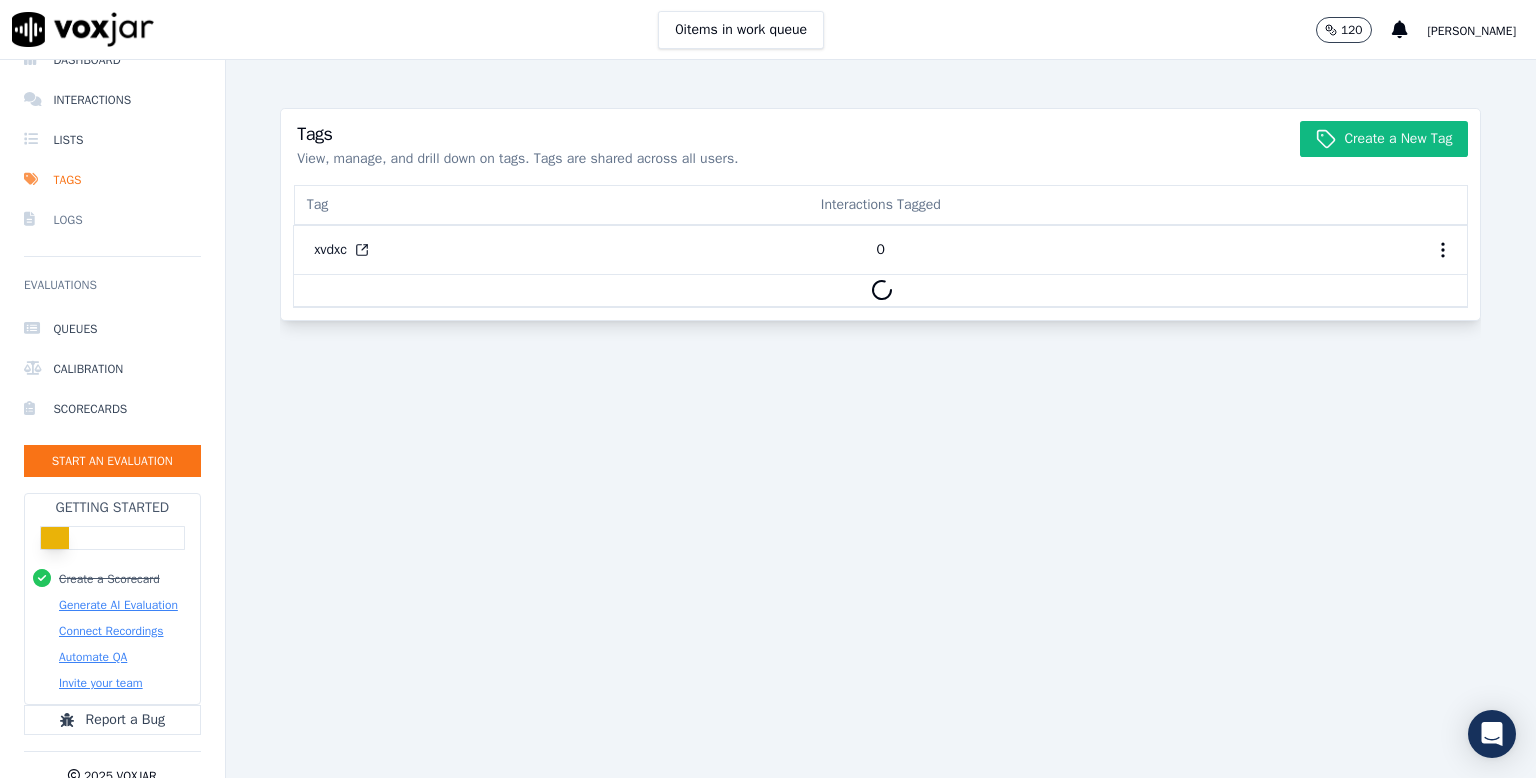 scroll, scrollTop: 0, scrollLeft: 0, axis: both 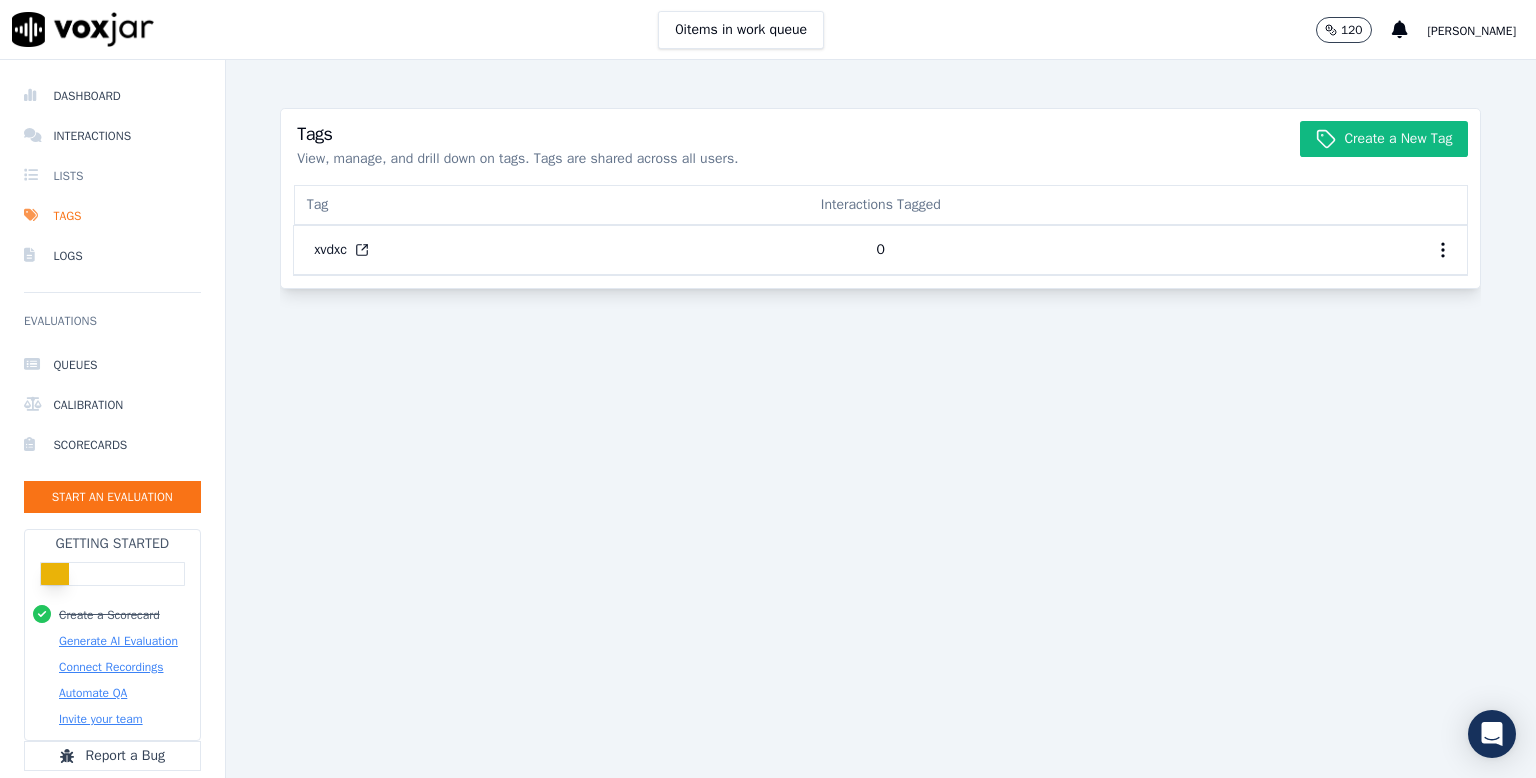 click on "Lists" at bounding box center [112, 176] 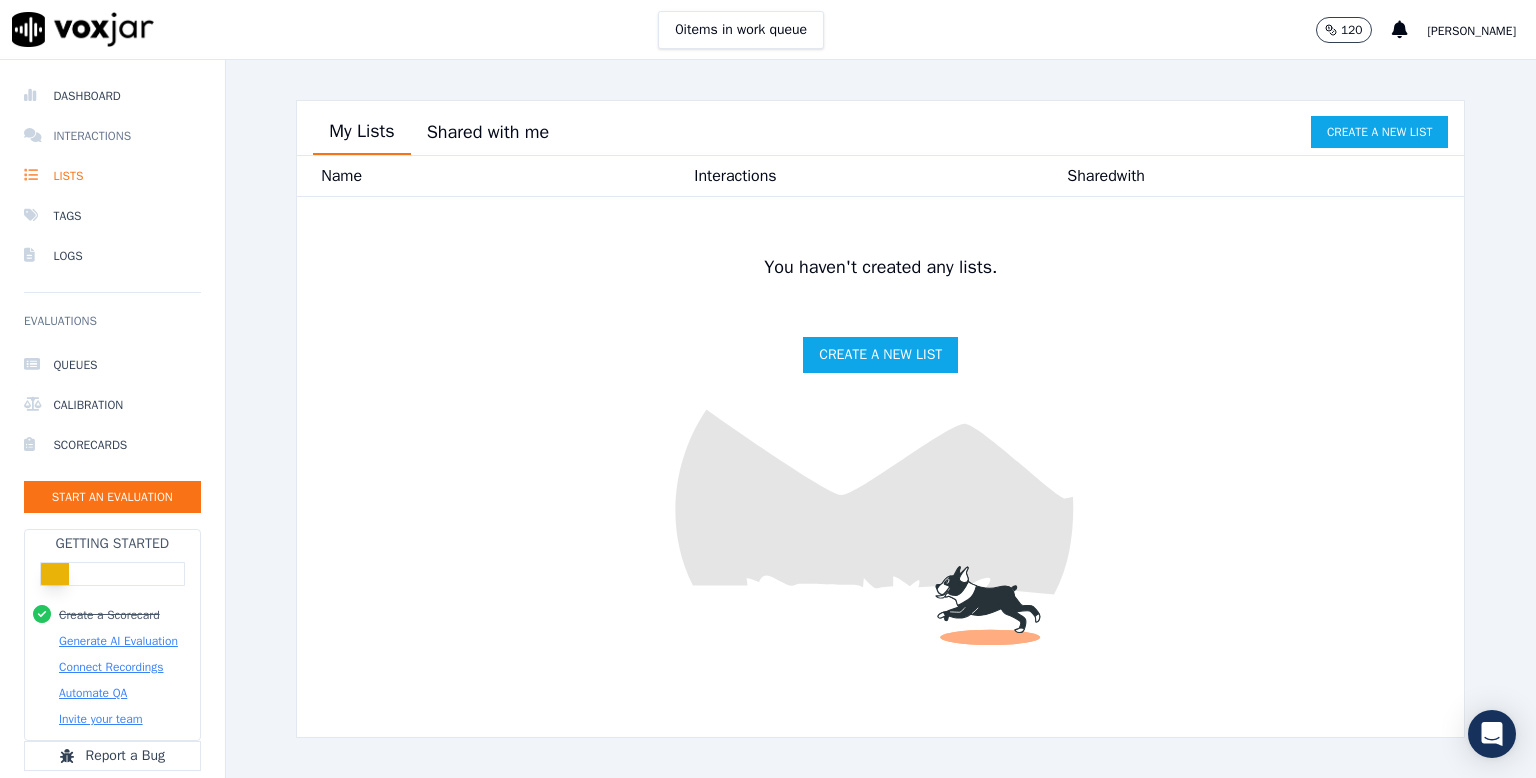 click on "Interactions" at bounding box center [112, 136] 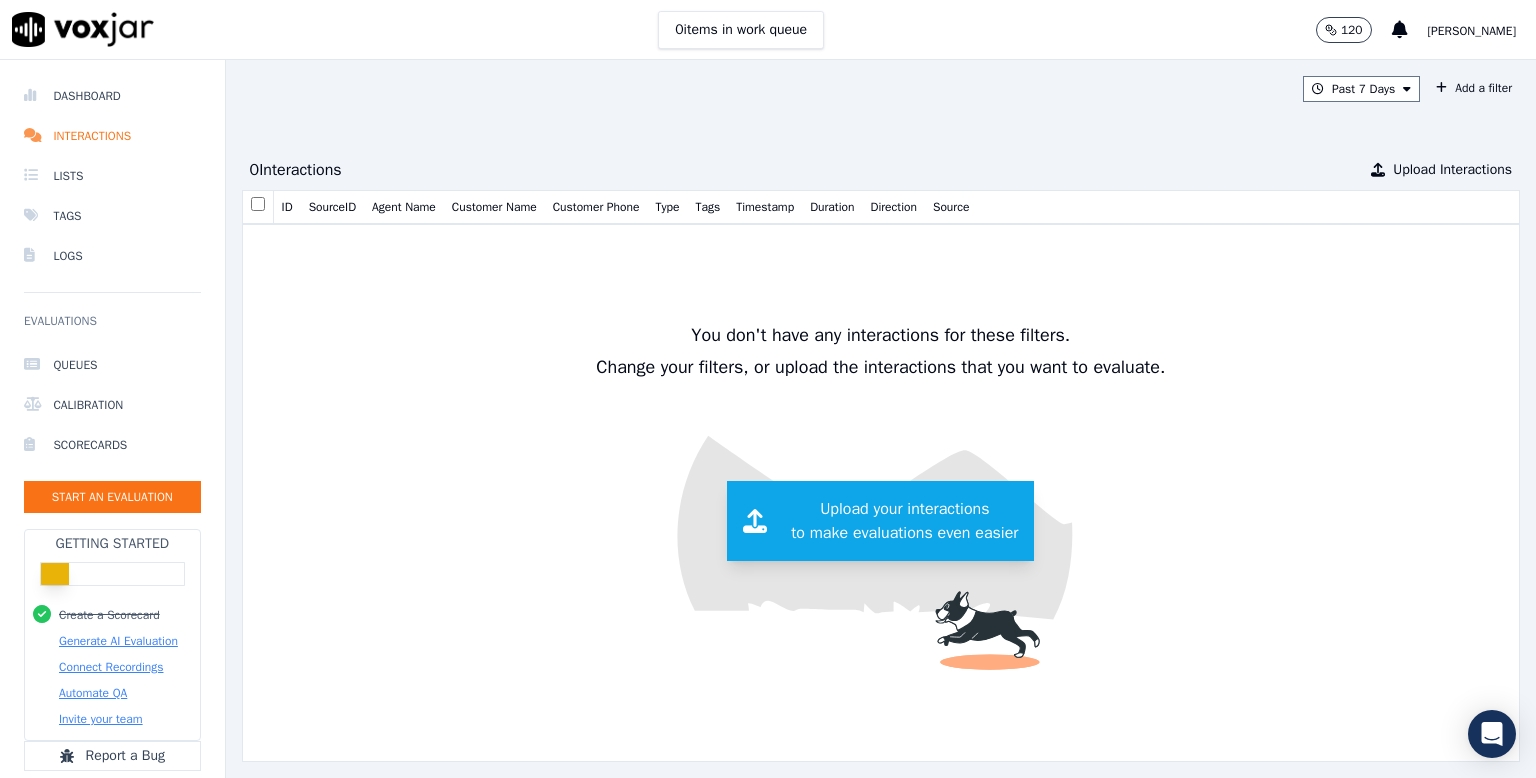 click on "Upload your interactions to make evaluations even easier" at bounding box center [904, 521] 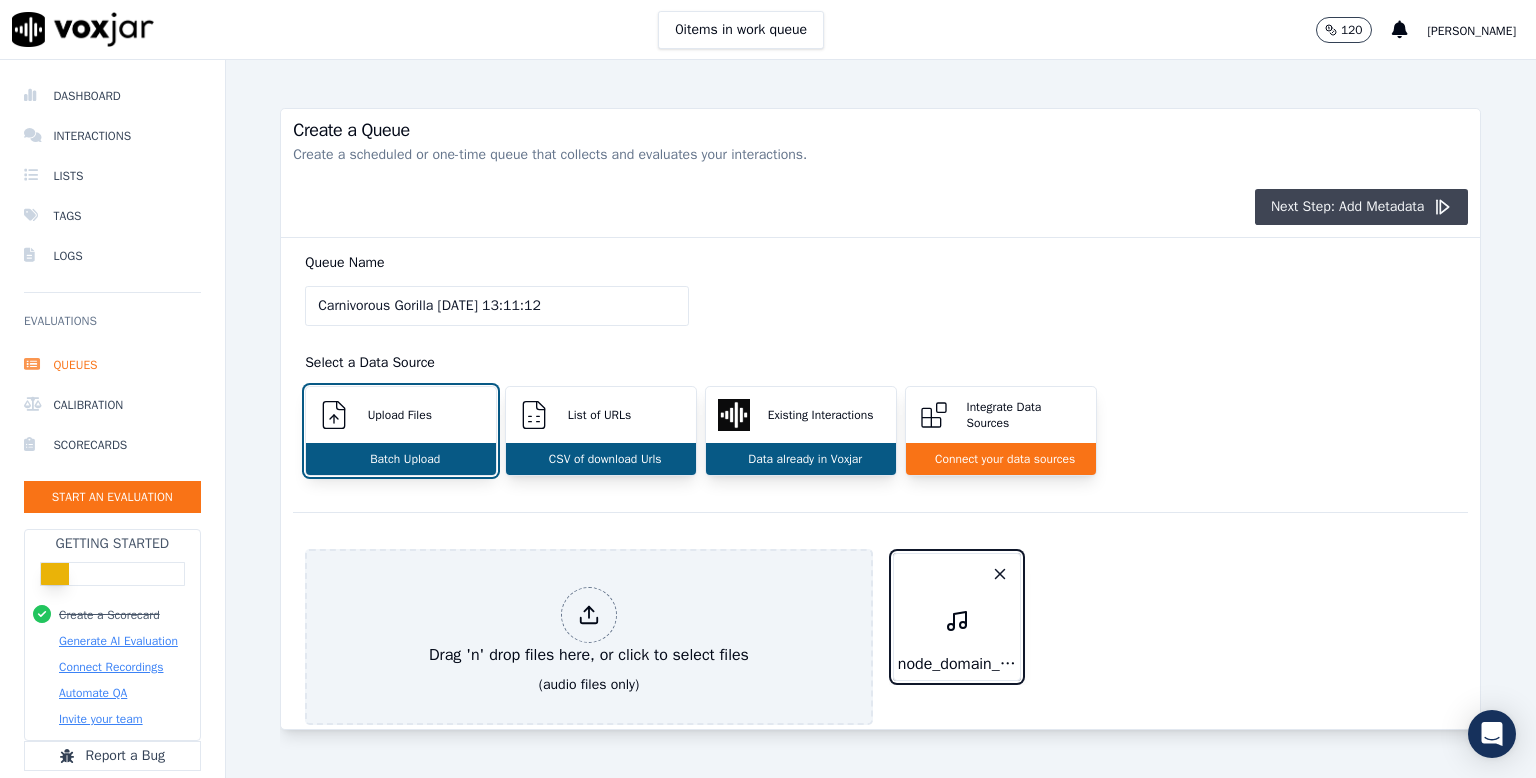 click on "Next Step: Add Metadata" at bounding box center (1362, 207) 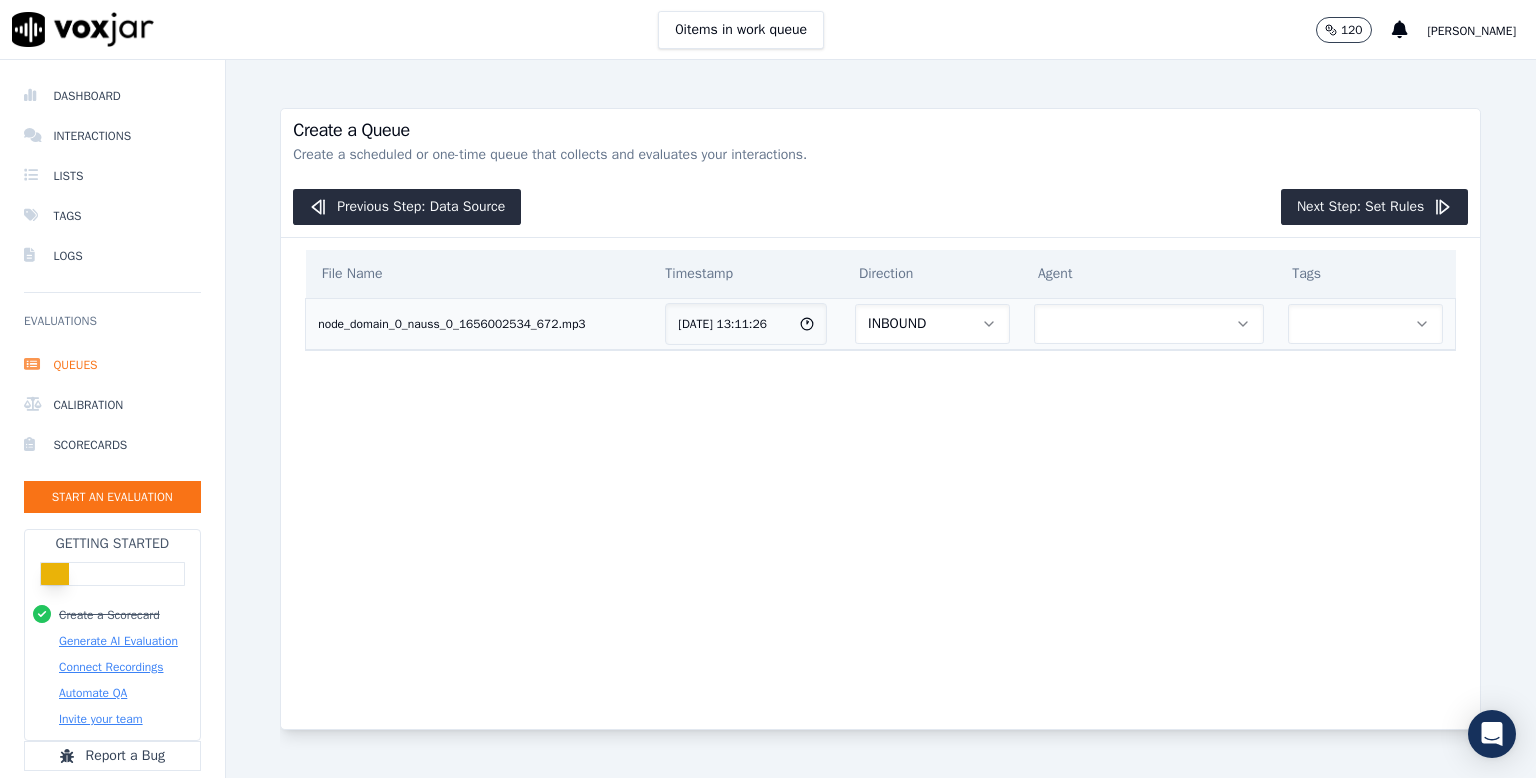 click at bounding box center (1149, 324) 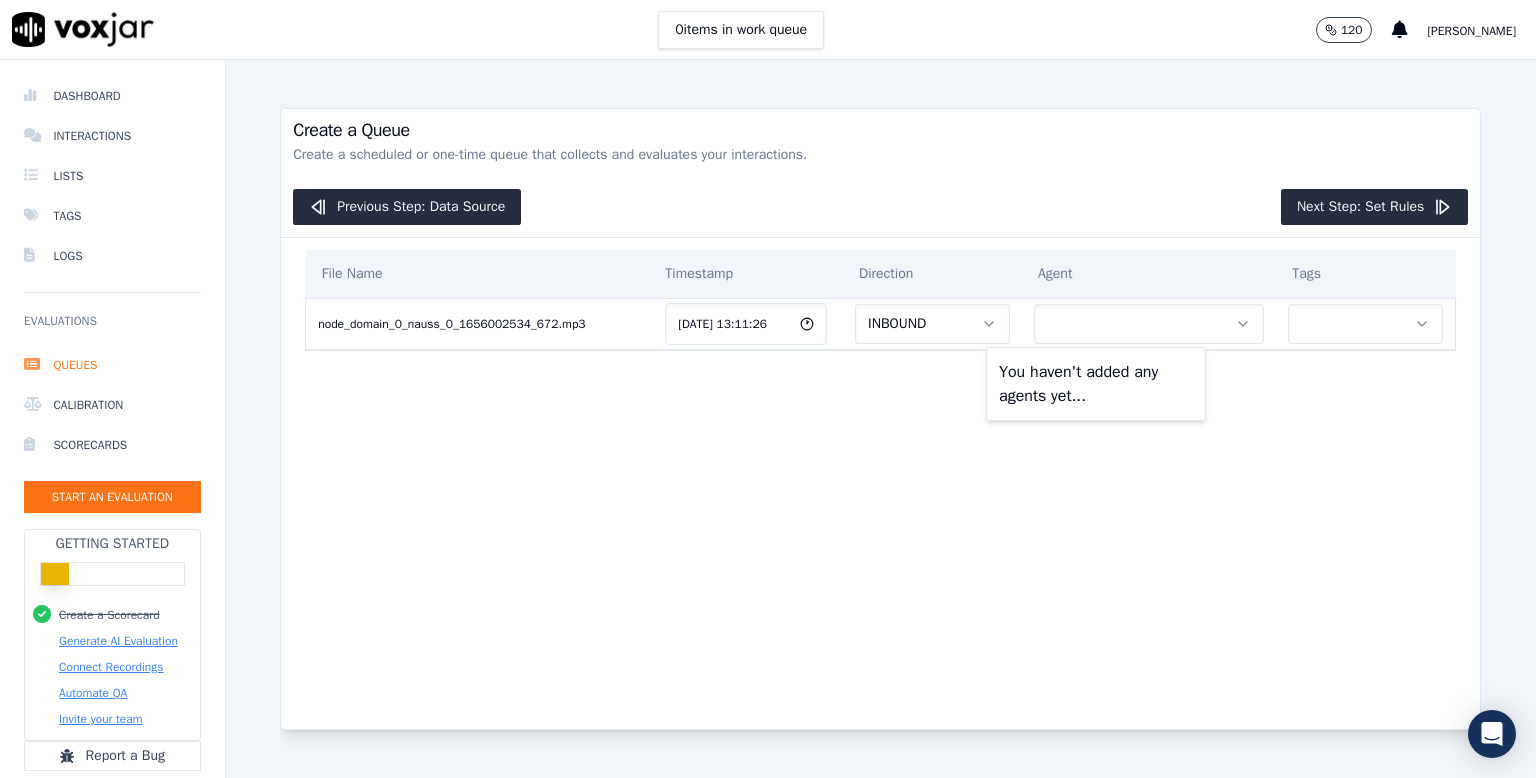click on "You haven't added any agents yet..." at bounding box center [1096, 384] 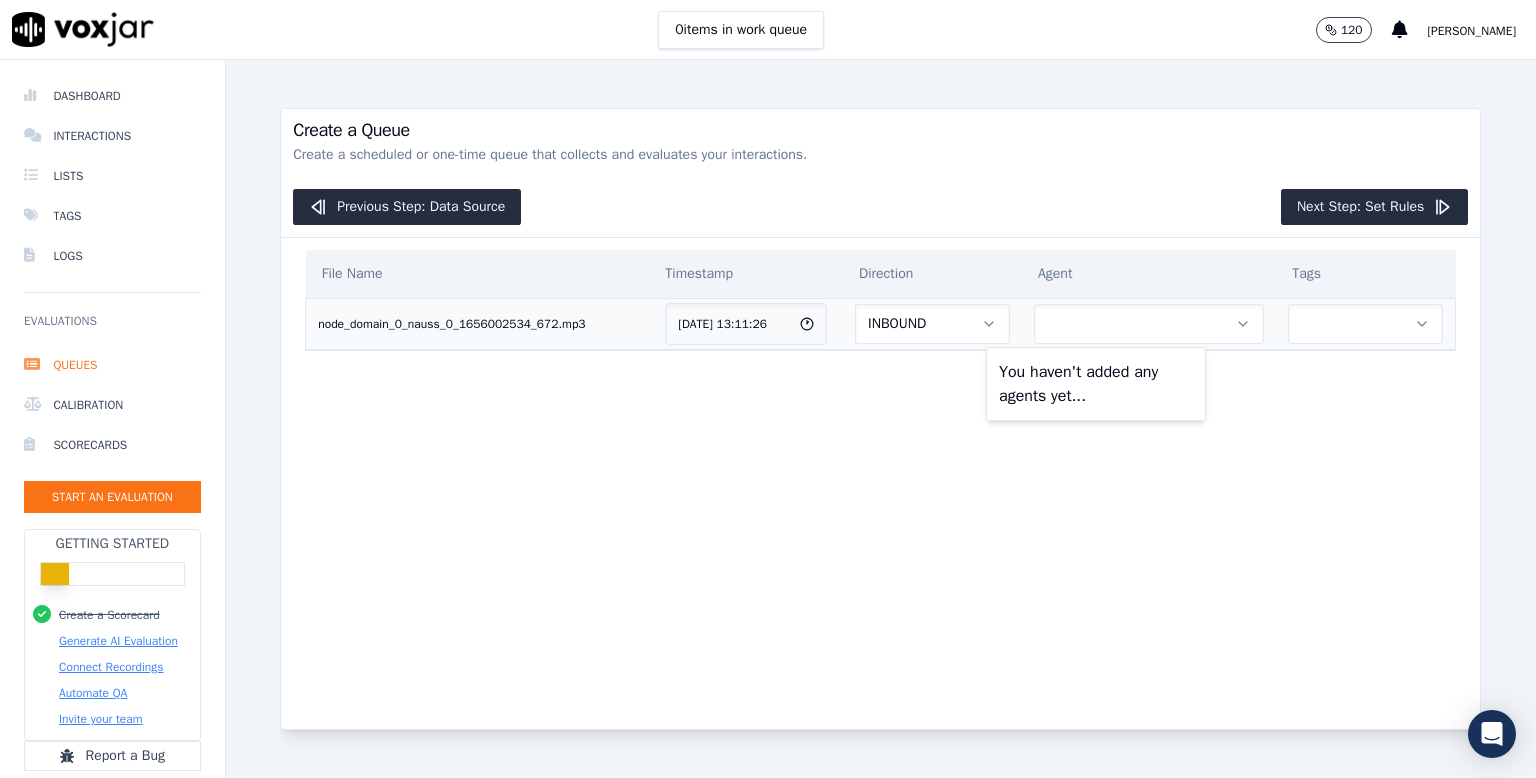 click at bounding box center (1365, 324) 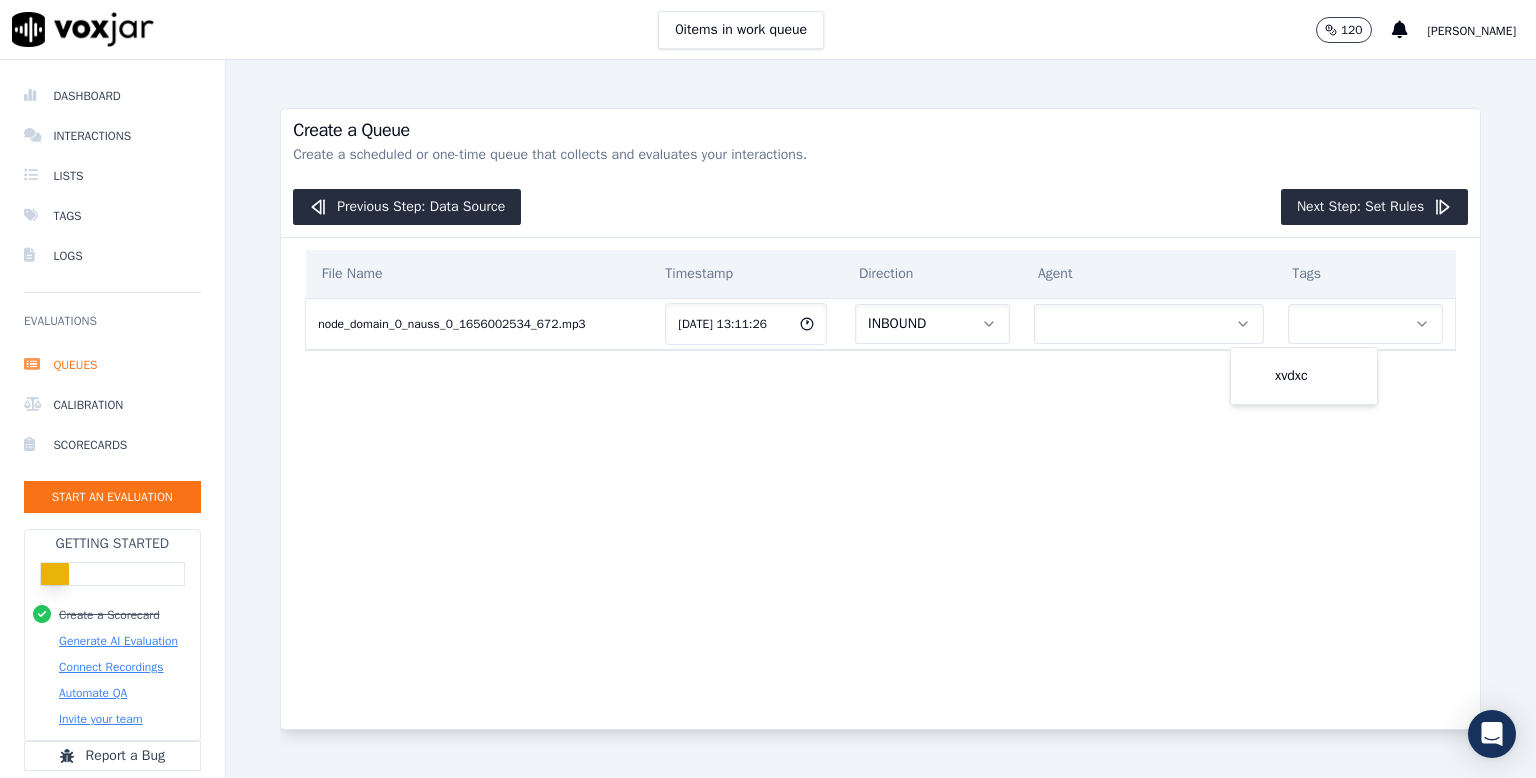 click on "Agent" at bounding box center [1149, 274] 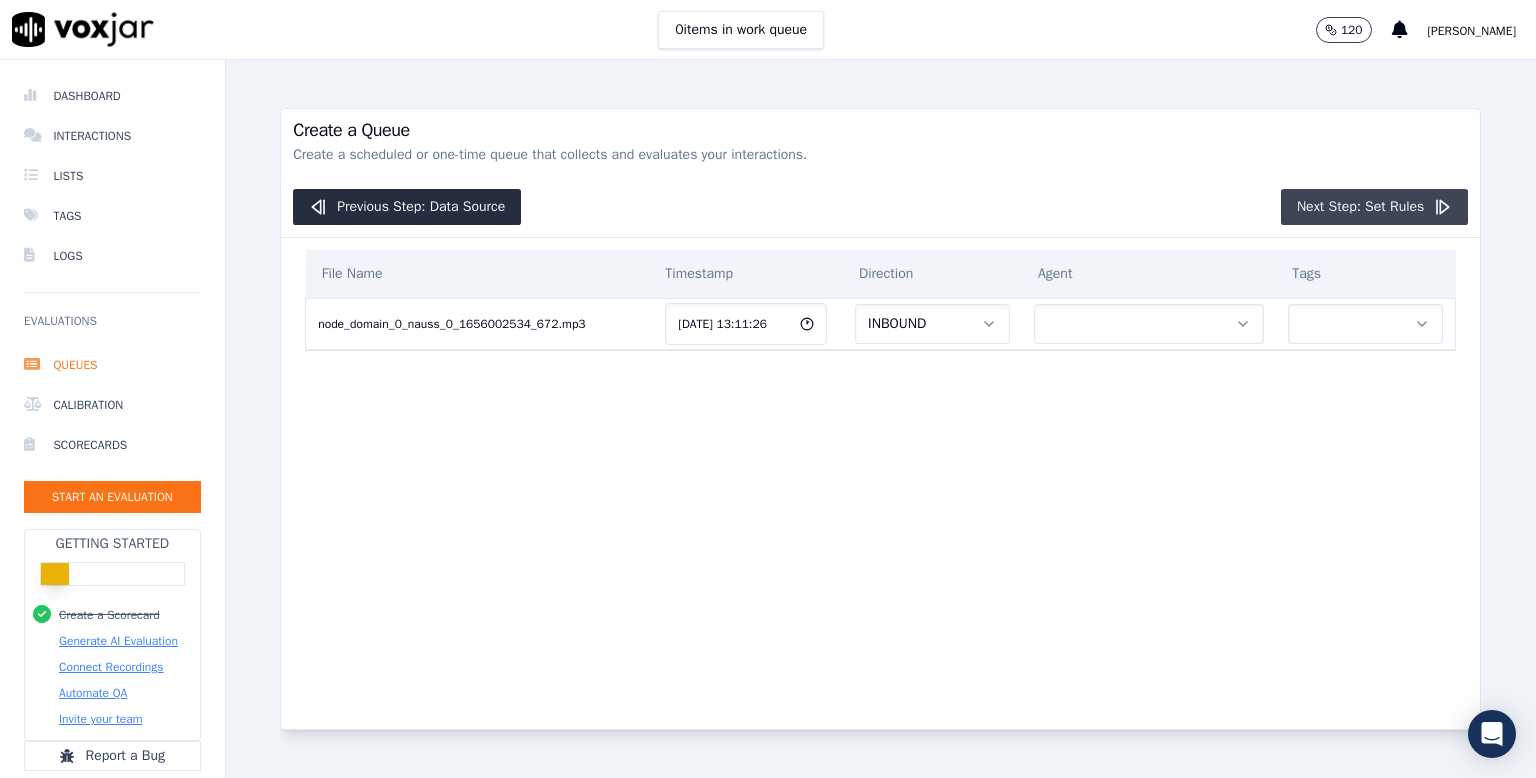 click on "Next Step: Set Rules" 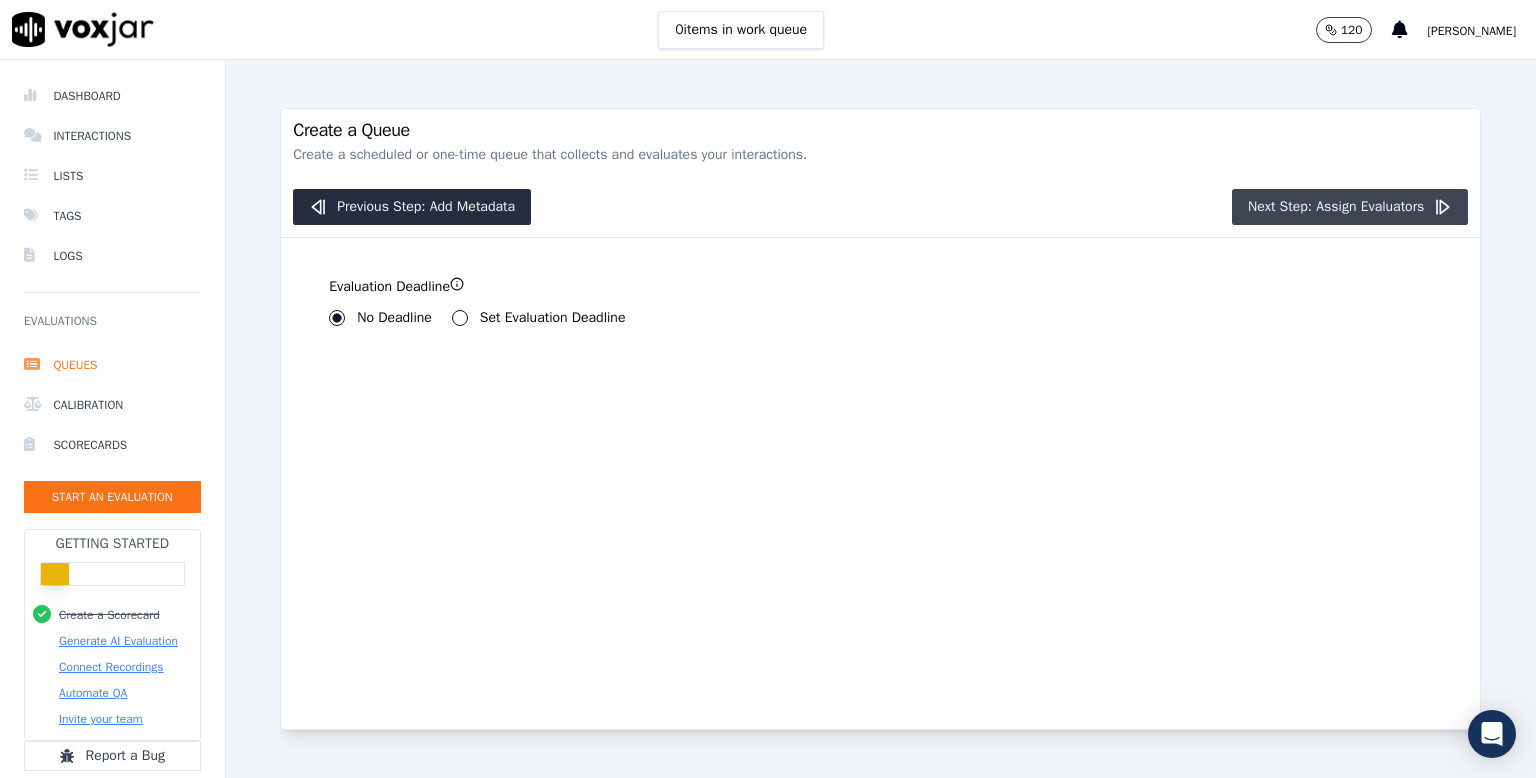 click on "Next Step: Assign Evaluators" 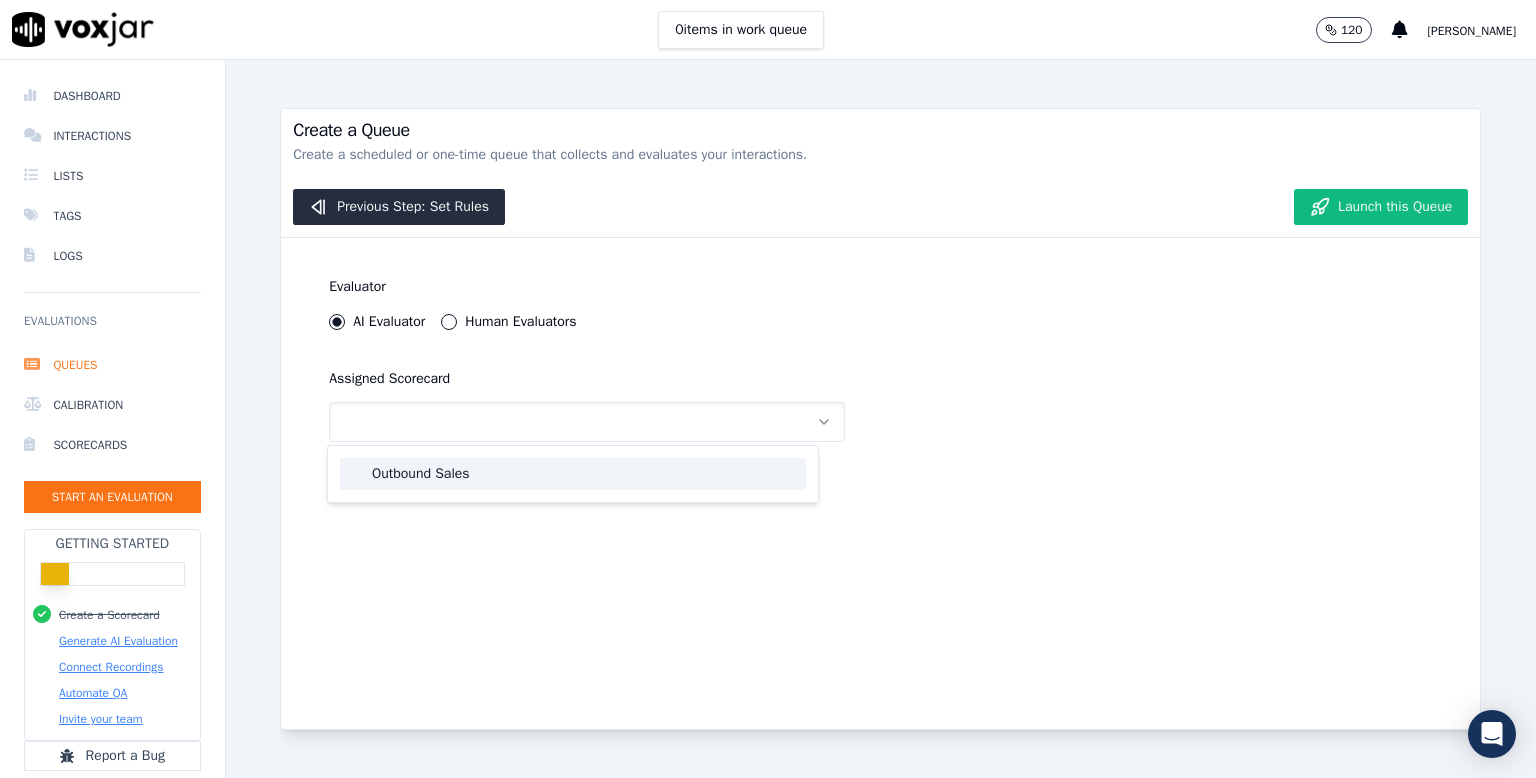 click on "Outbound Sales" at bounding box center (573, 474) 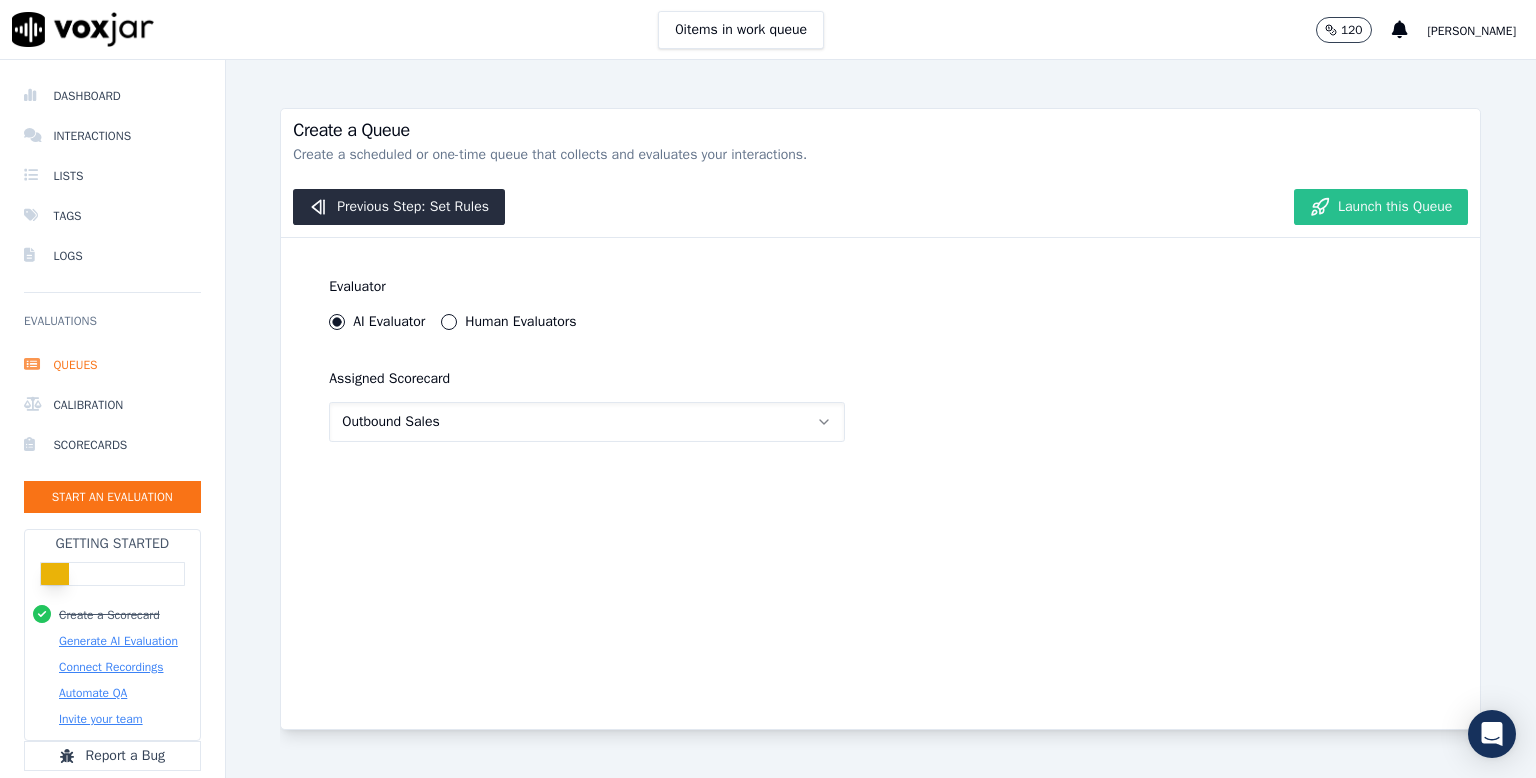 click on "Launch this Queue" 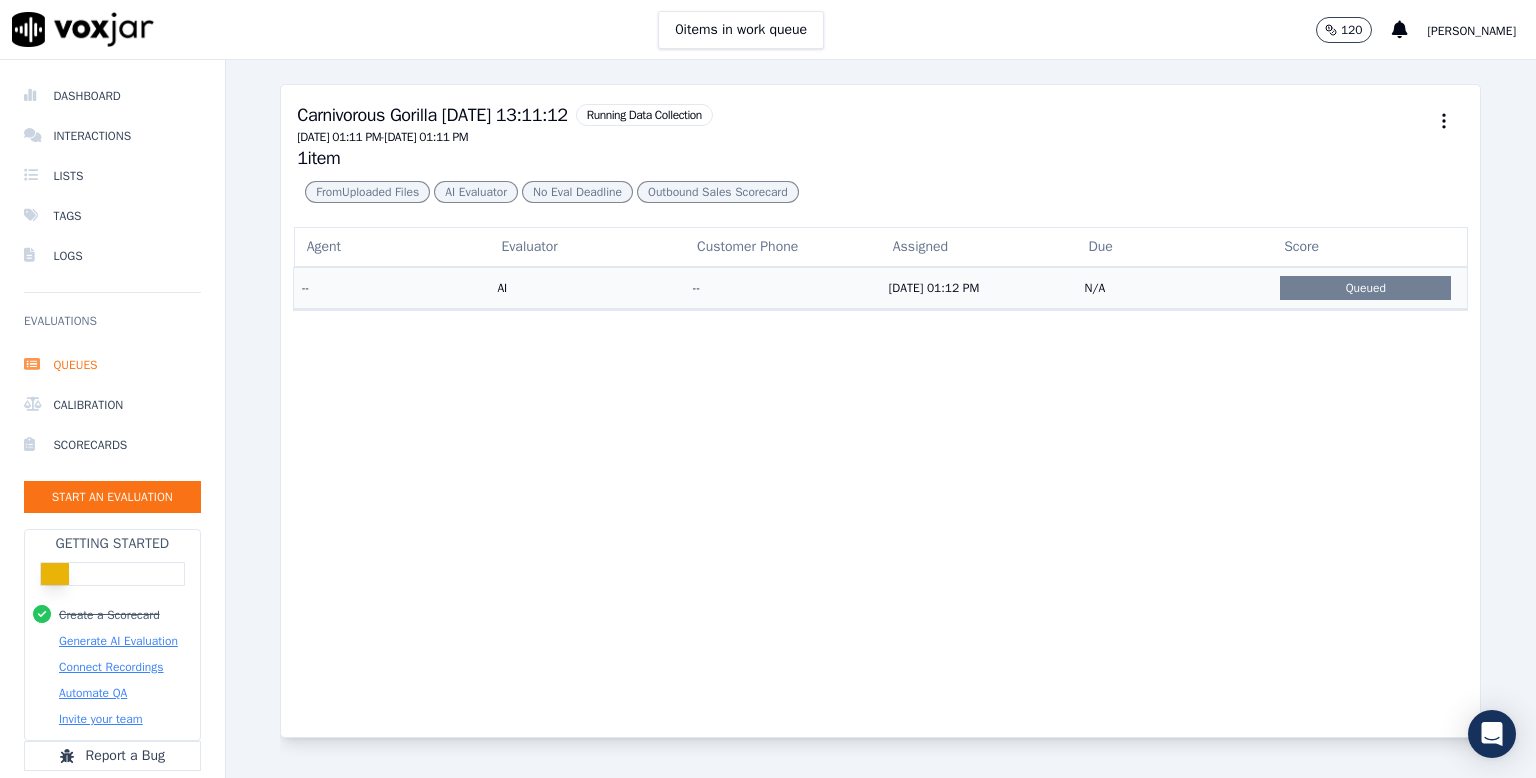 click on "Queued" at bounding box center [1365, 288] 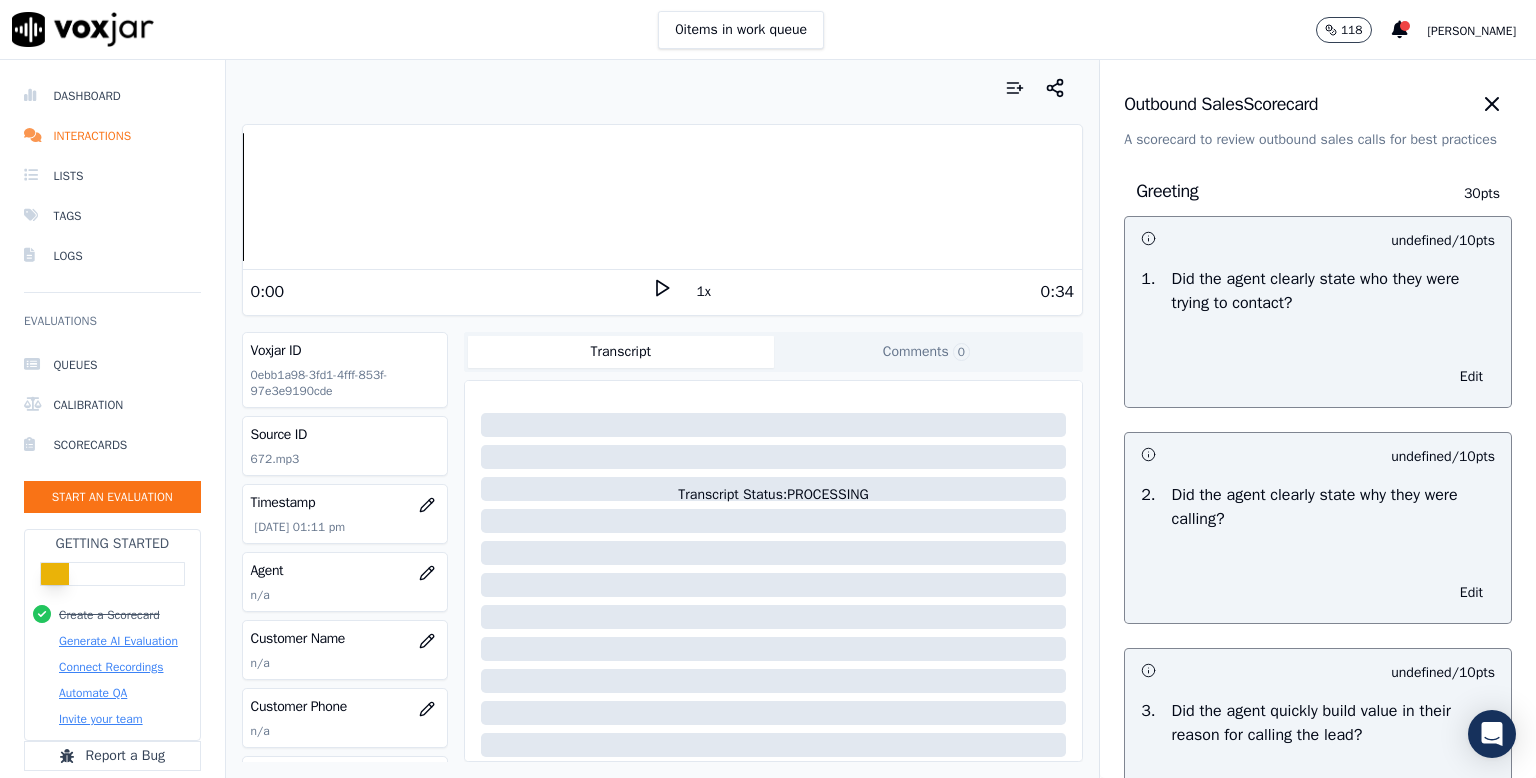 click 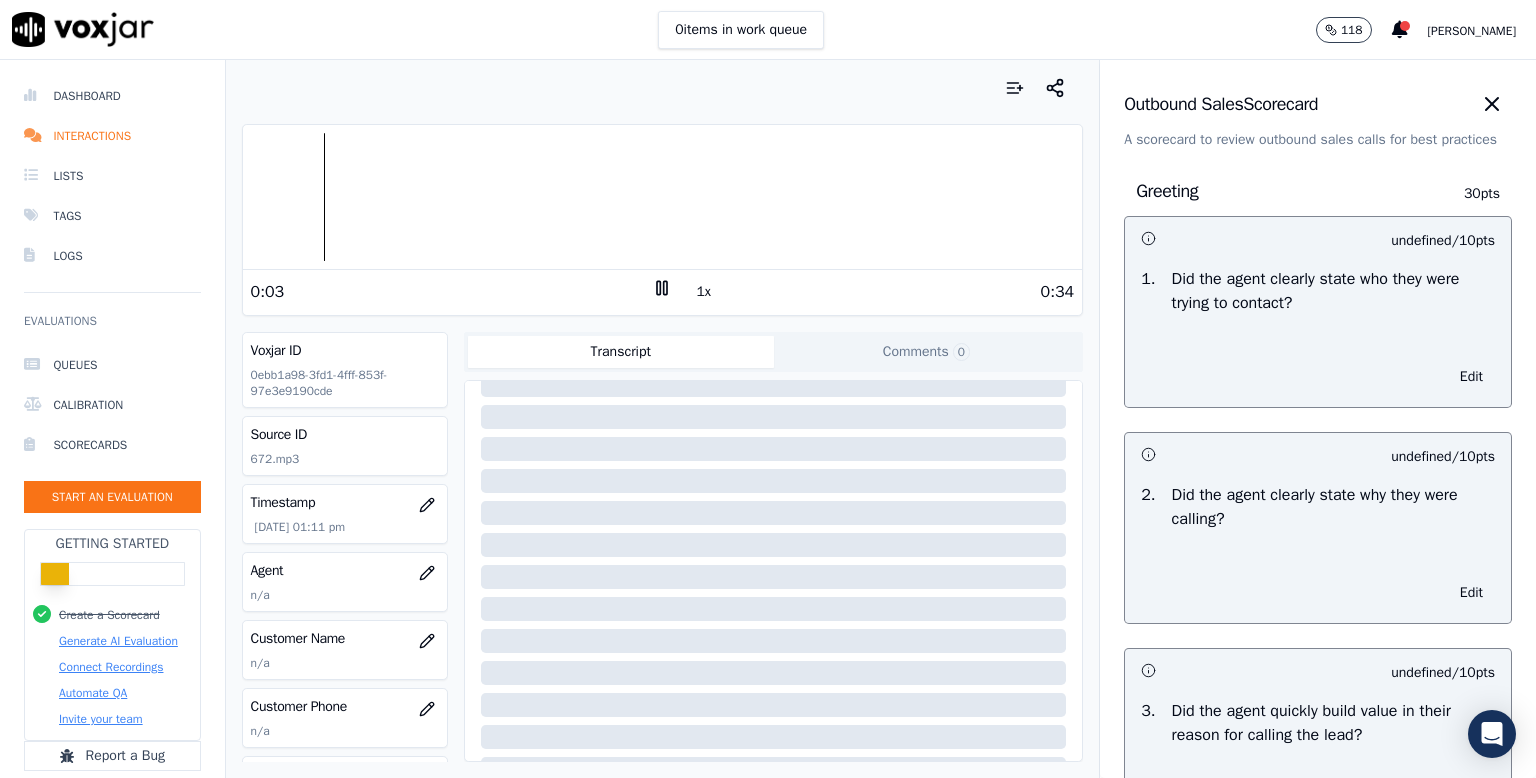 scroll, scrollTop: 259, scrollLeft: 0, axis: vertical 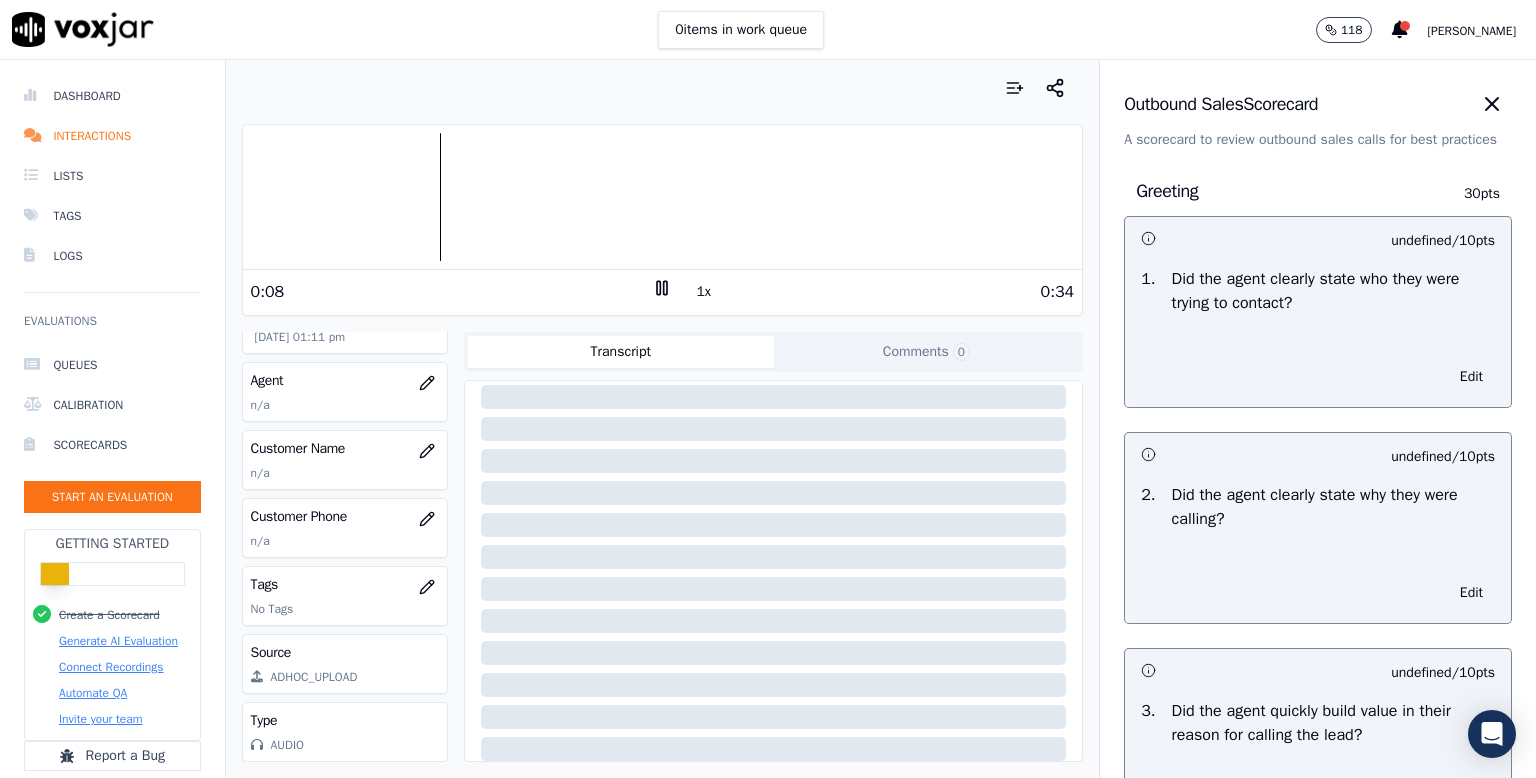 click on "Transcript" at bounding box center [621, 352] 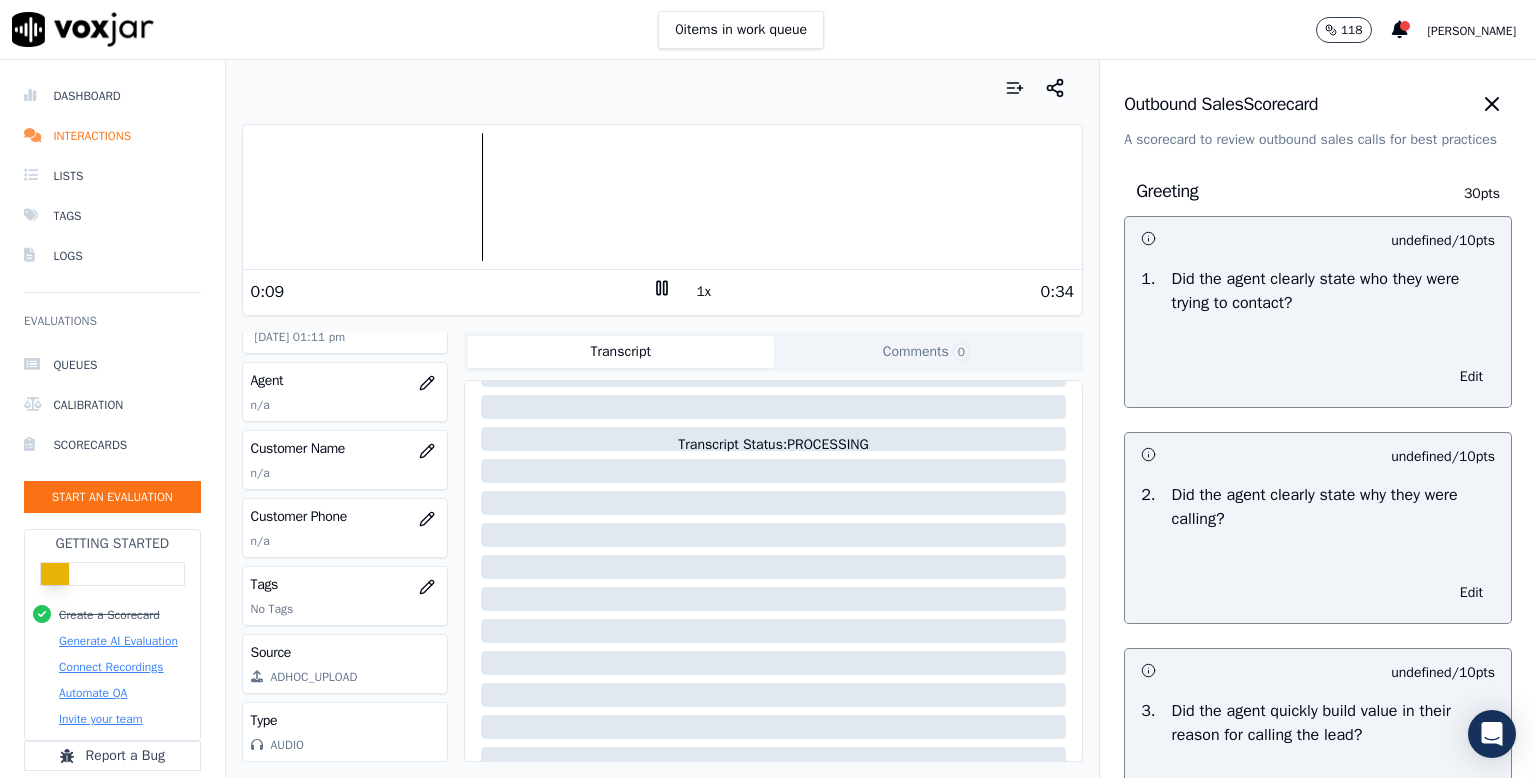 scroll, scrollTop: 0, scrollLeft: 0, axis: both 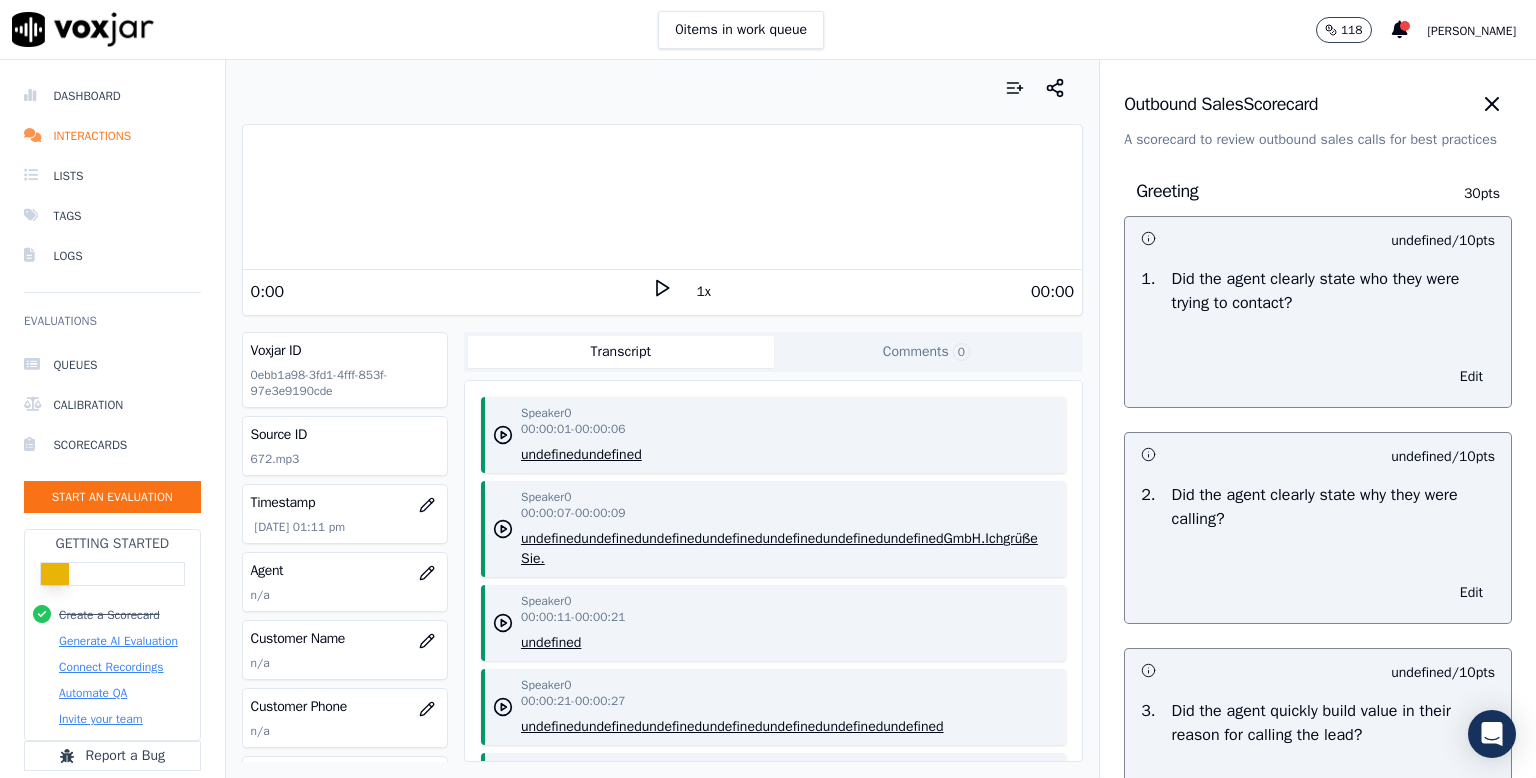 click on "Comments  0" 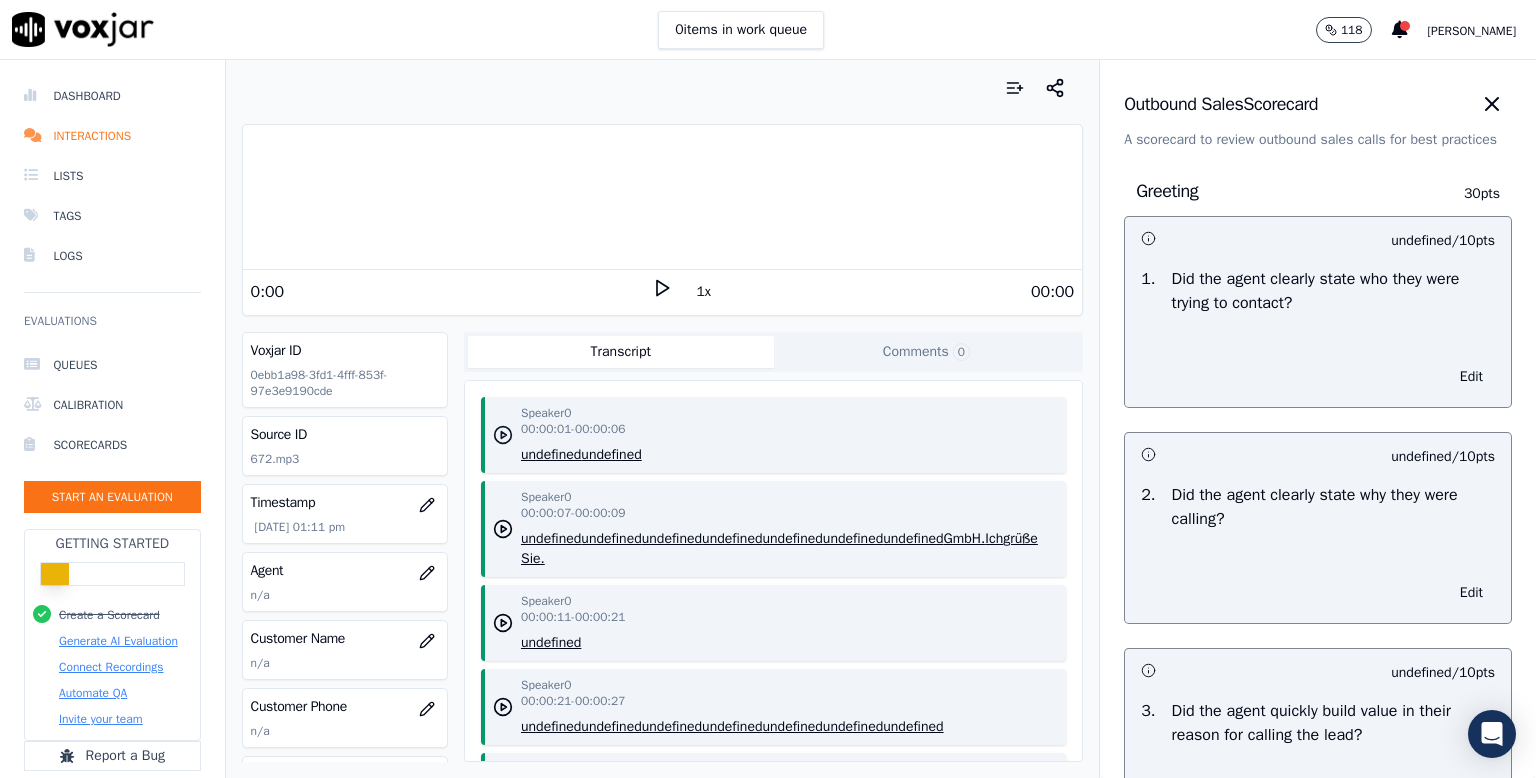 click 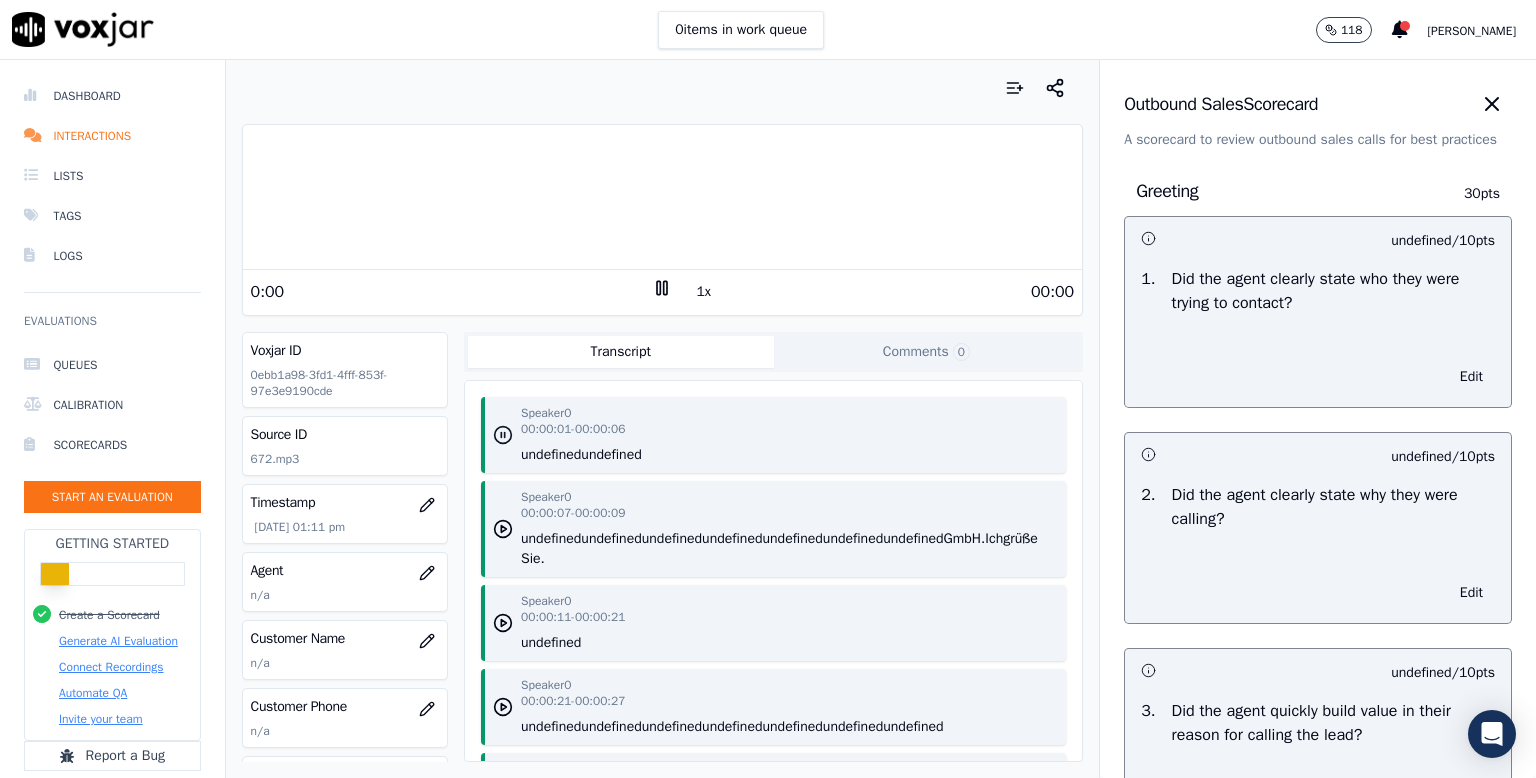 click 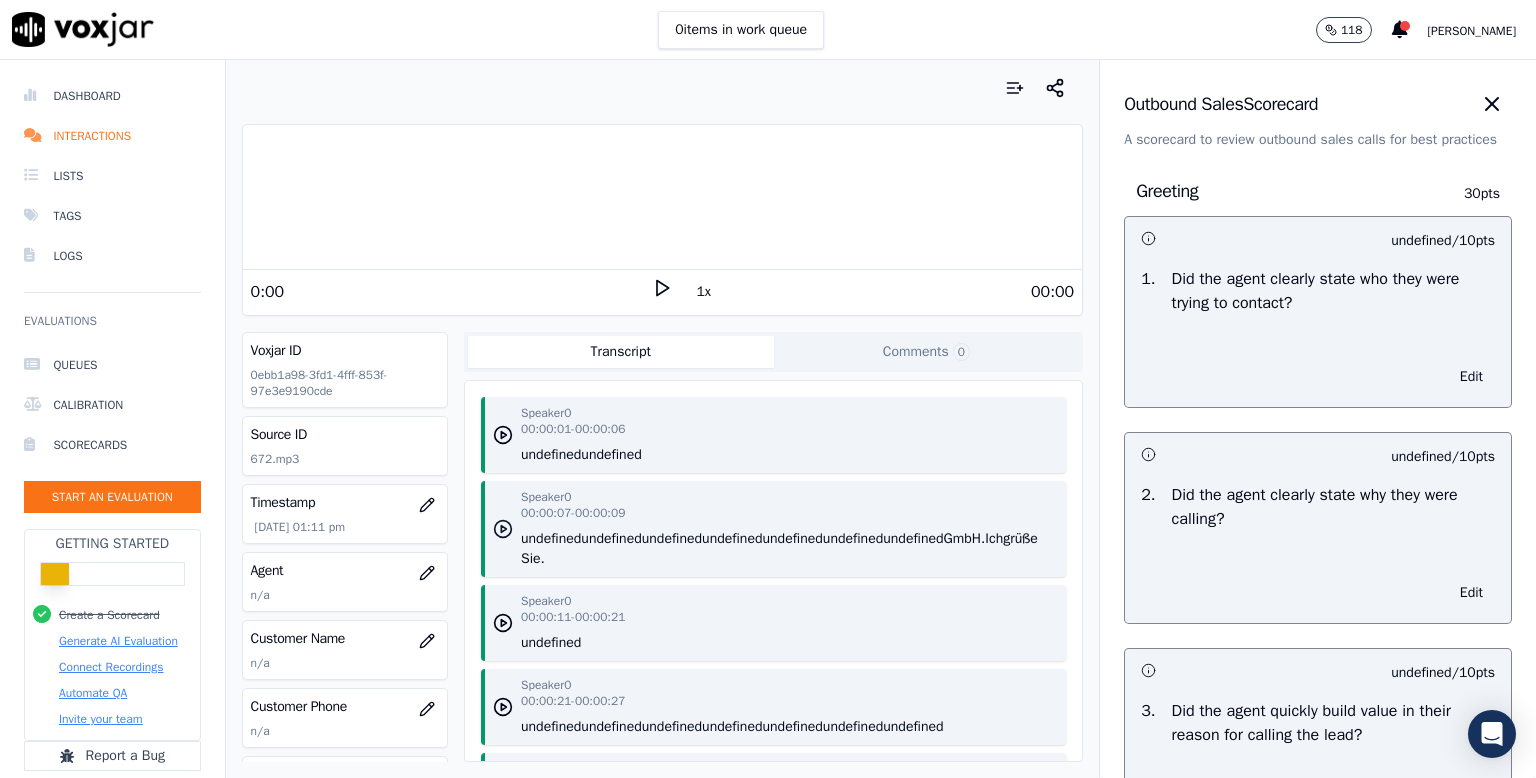 click 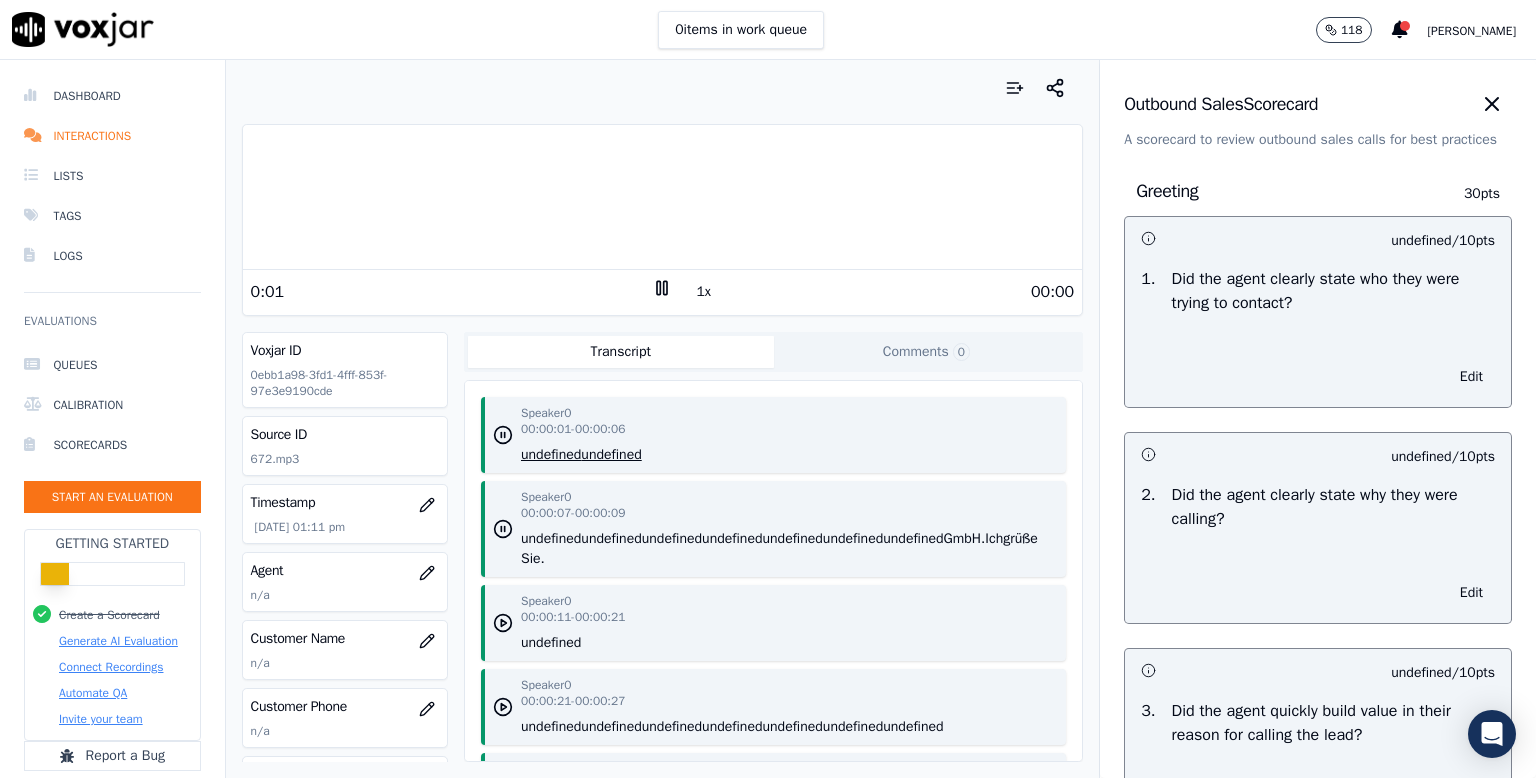 click 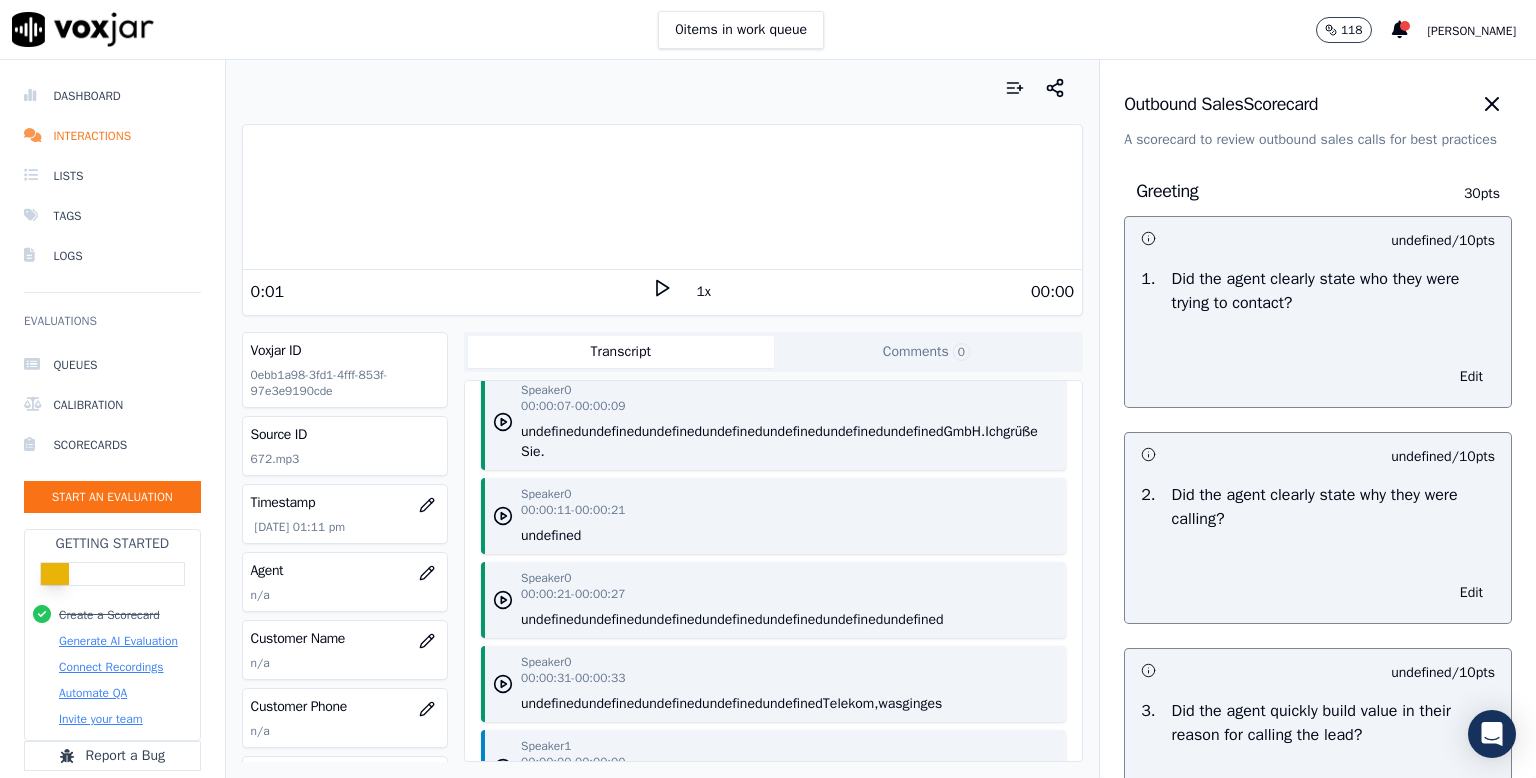 scroll, scrollTop: 442, scrollLeft: 0, axis: vertical 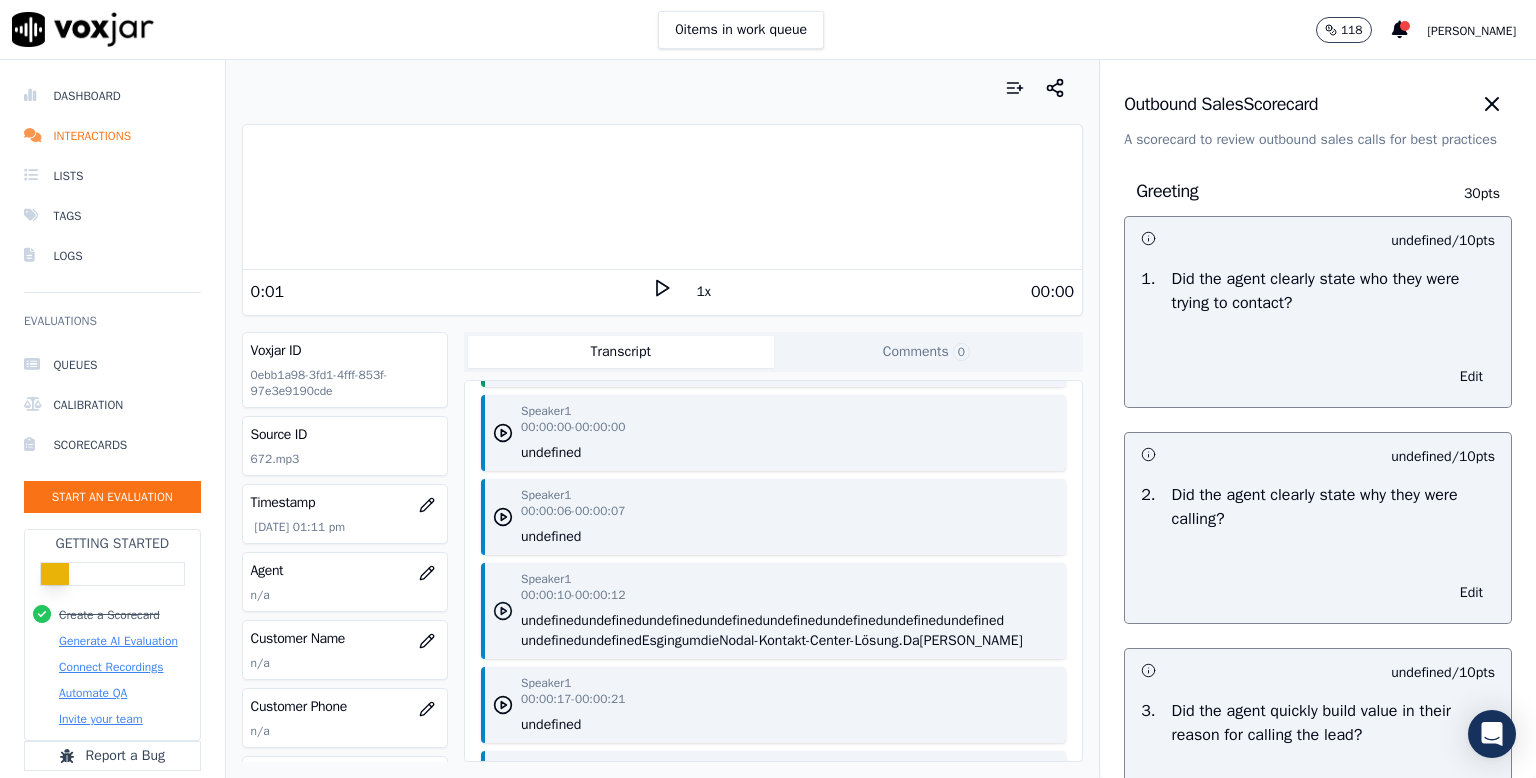 click 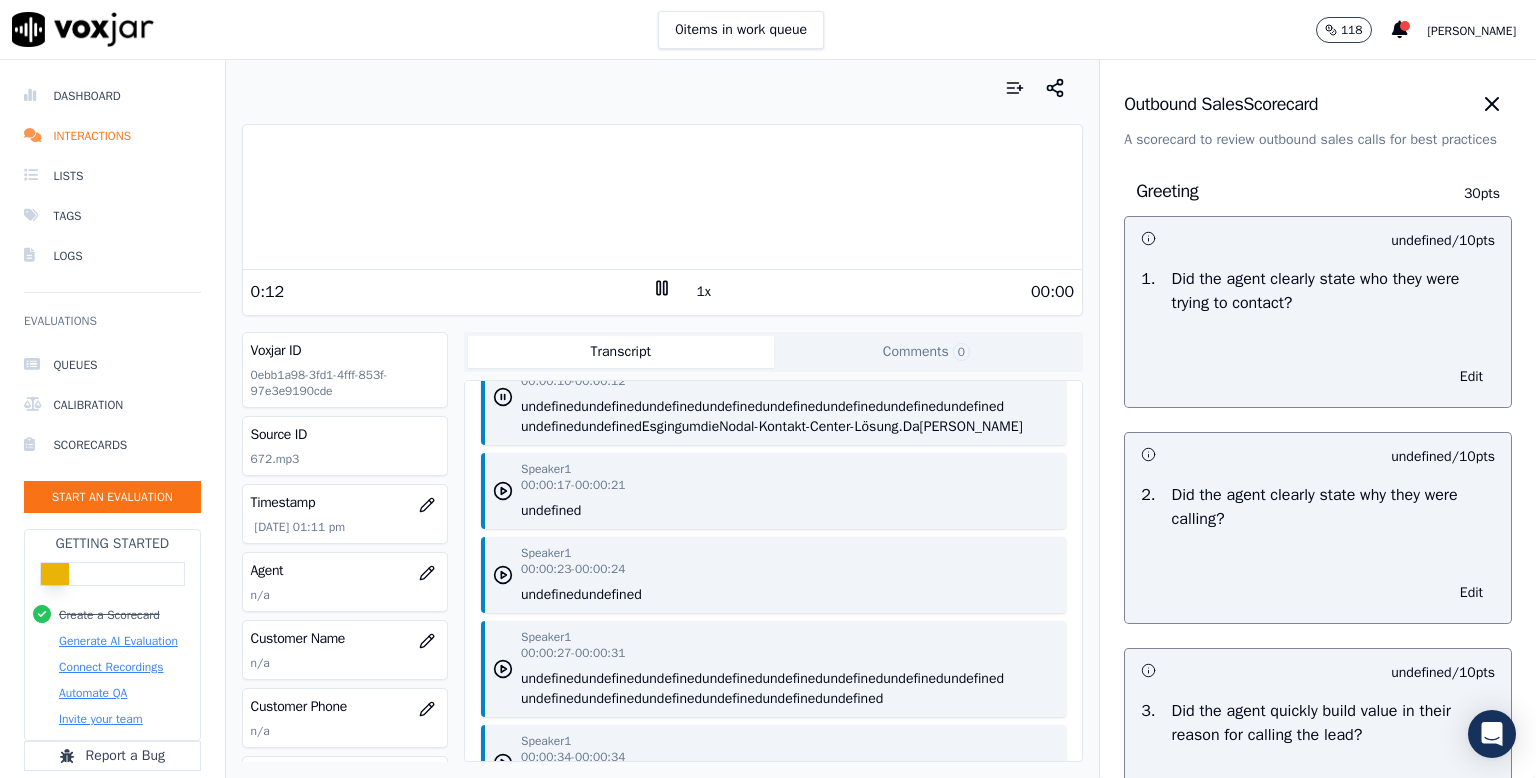 scroll, scrollTop: 662, scrollLeft: 0, axis: vertical 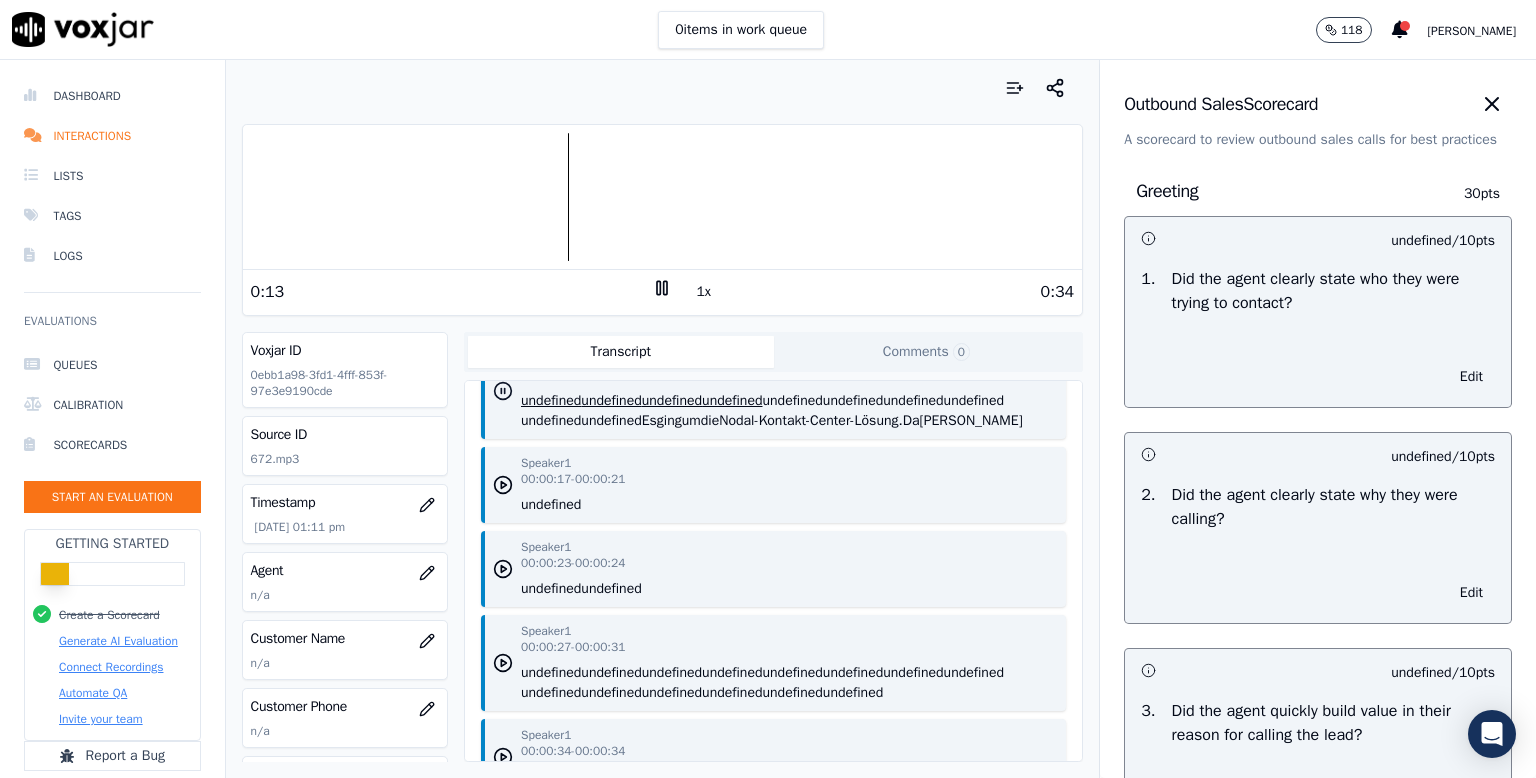 click 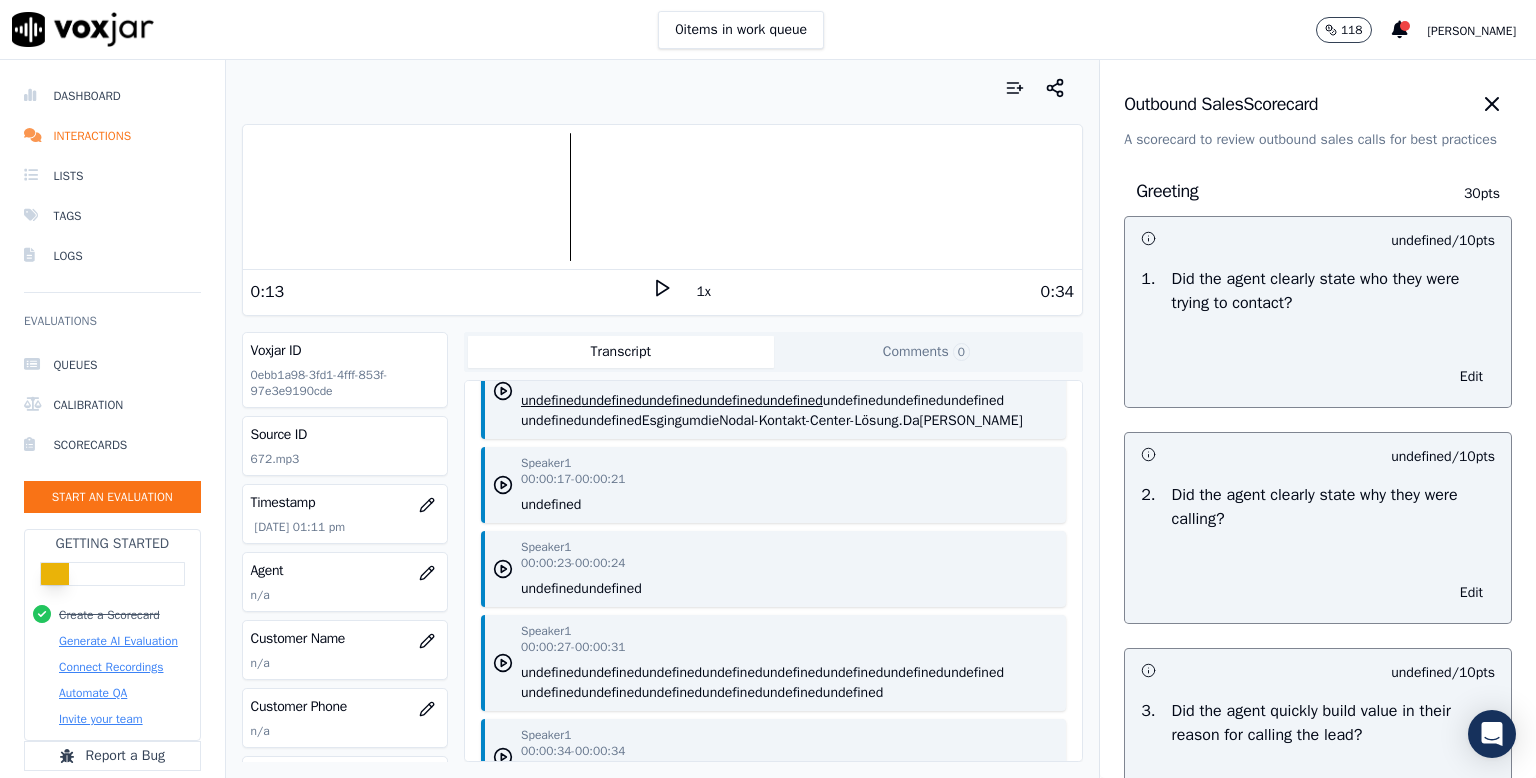click 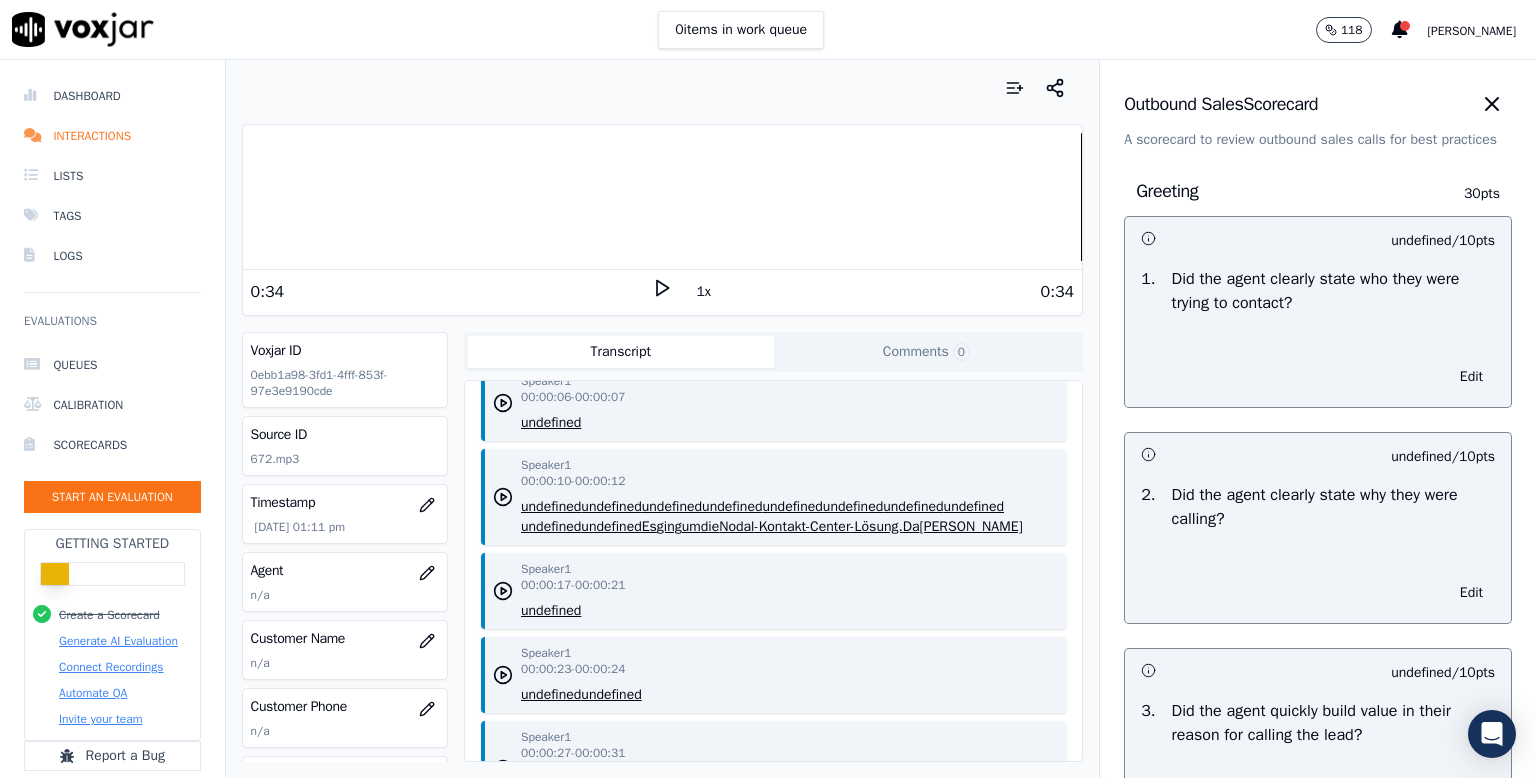 scroll, scrollTop: 0, scrollLeft: 0, axis: both 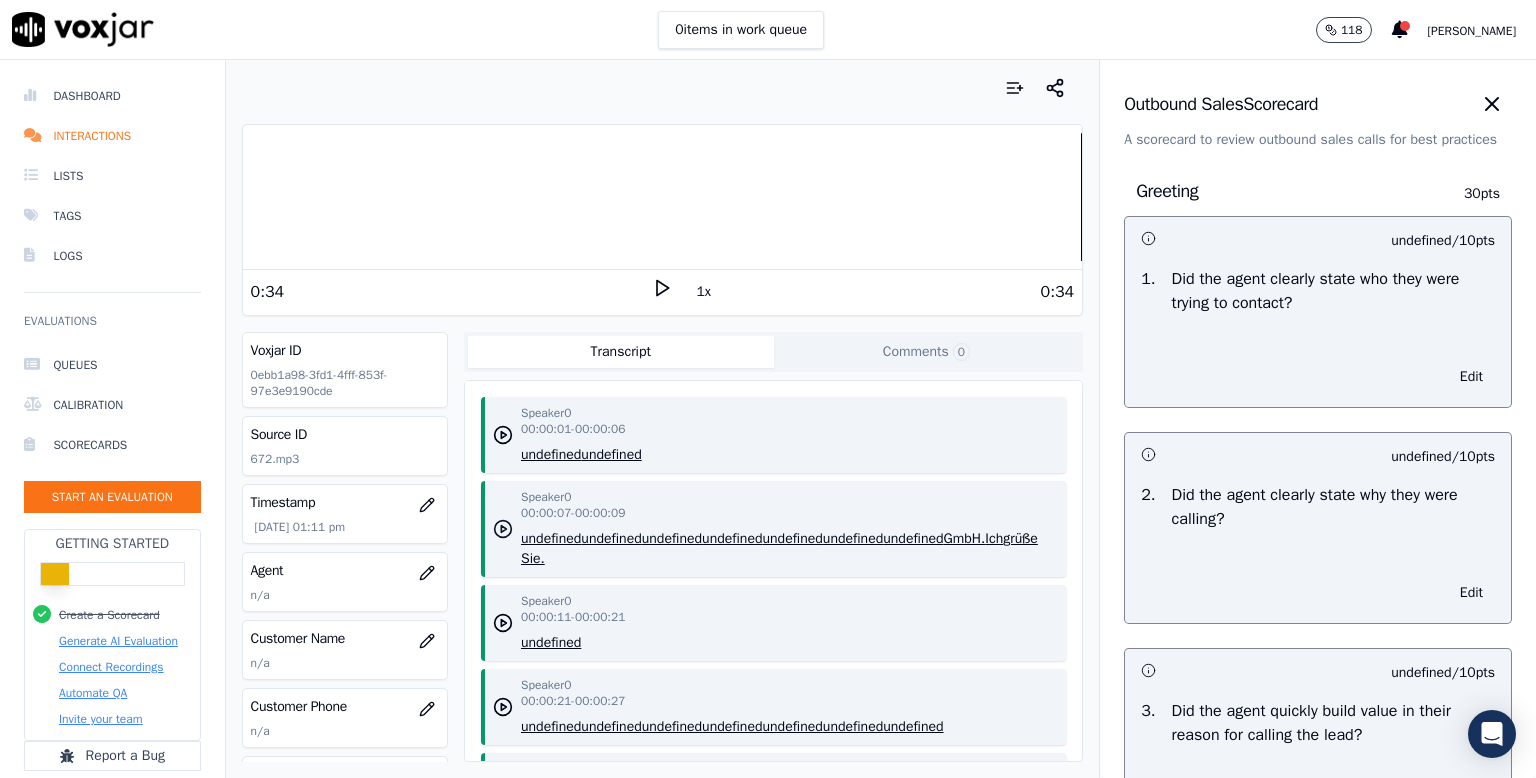 click 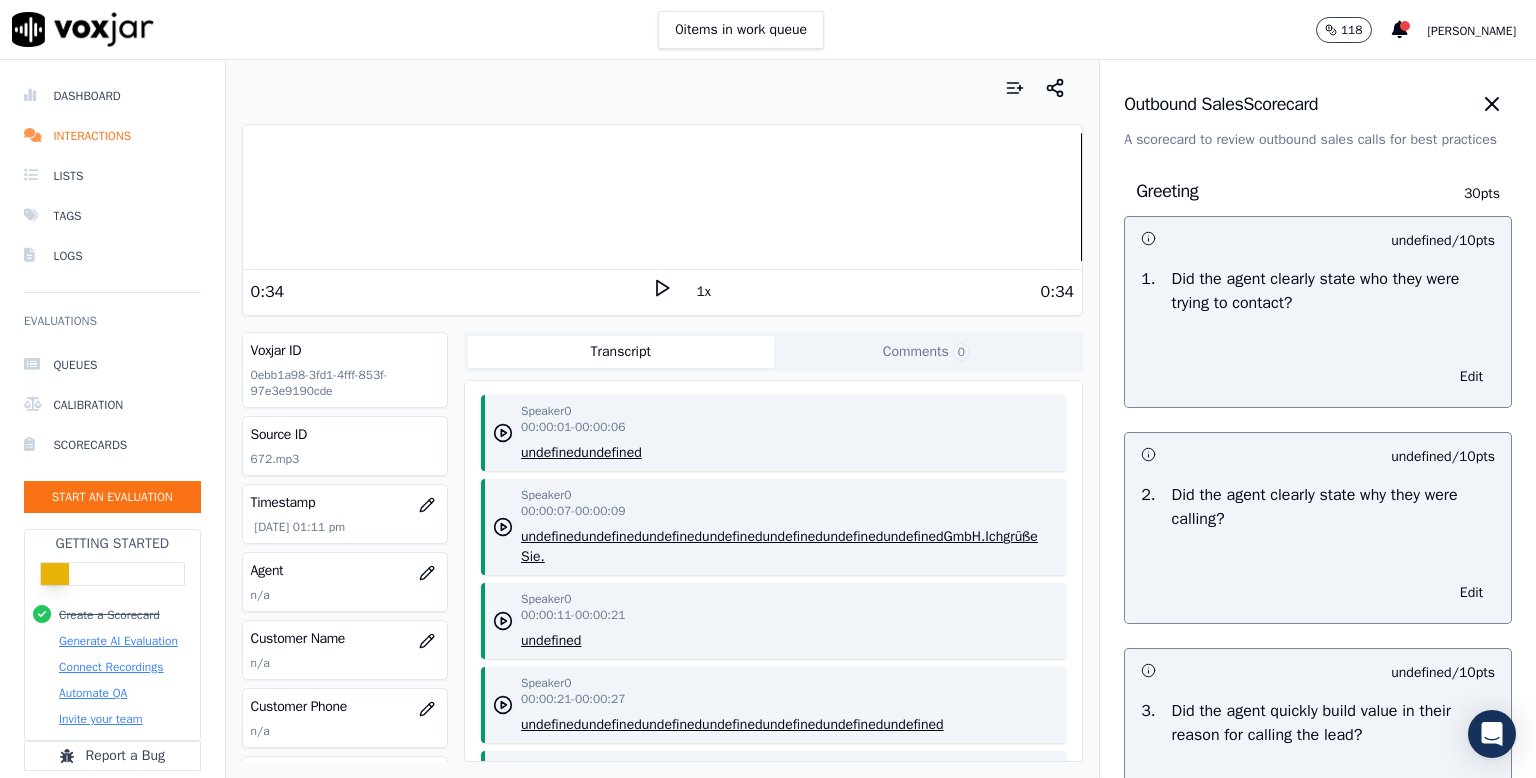 scroll, scrollTop: 0, scrollLeft: 0, axis: both 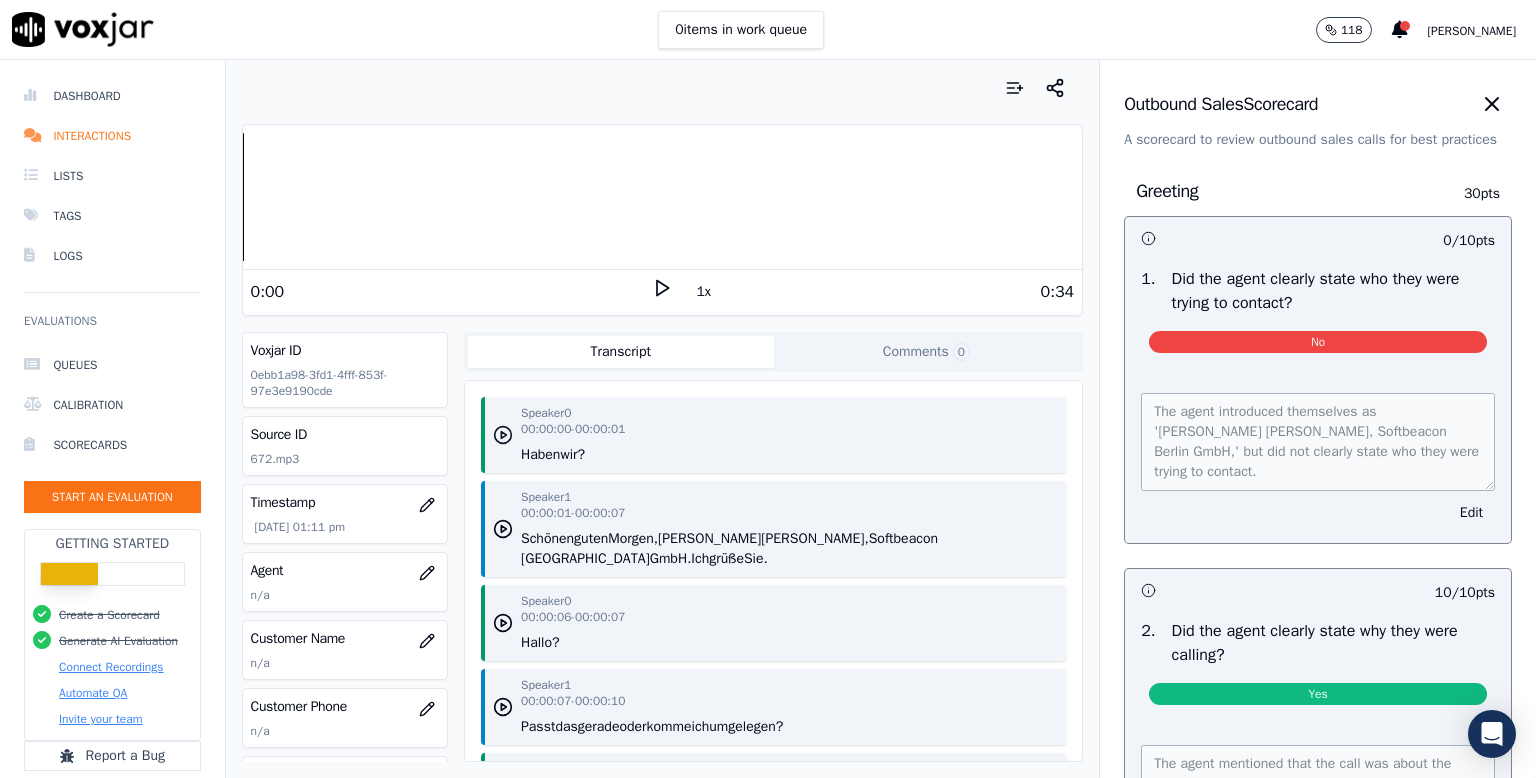 click 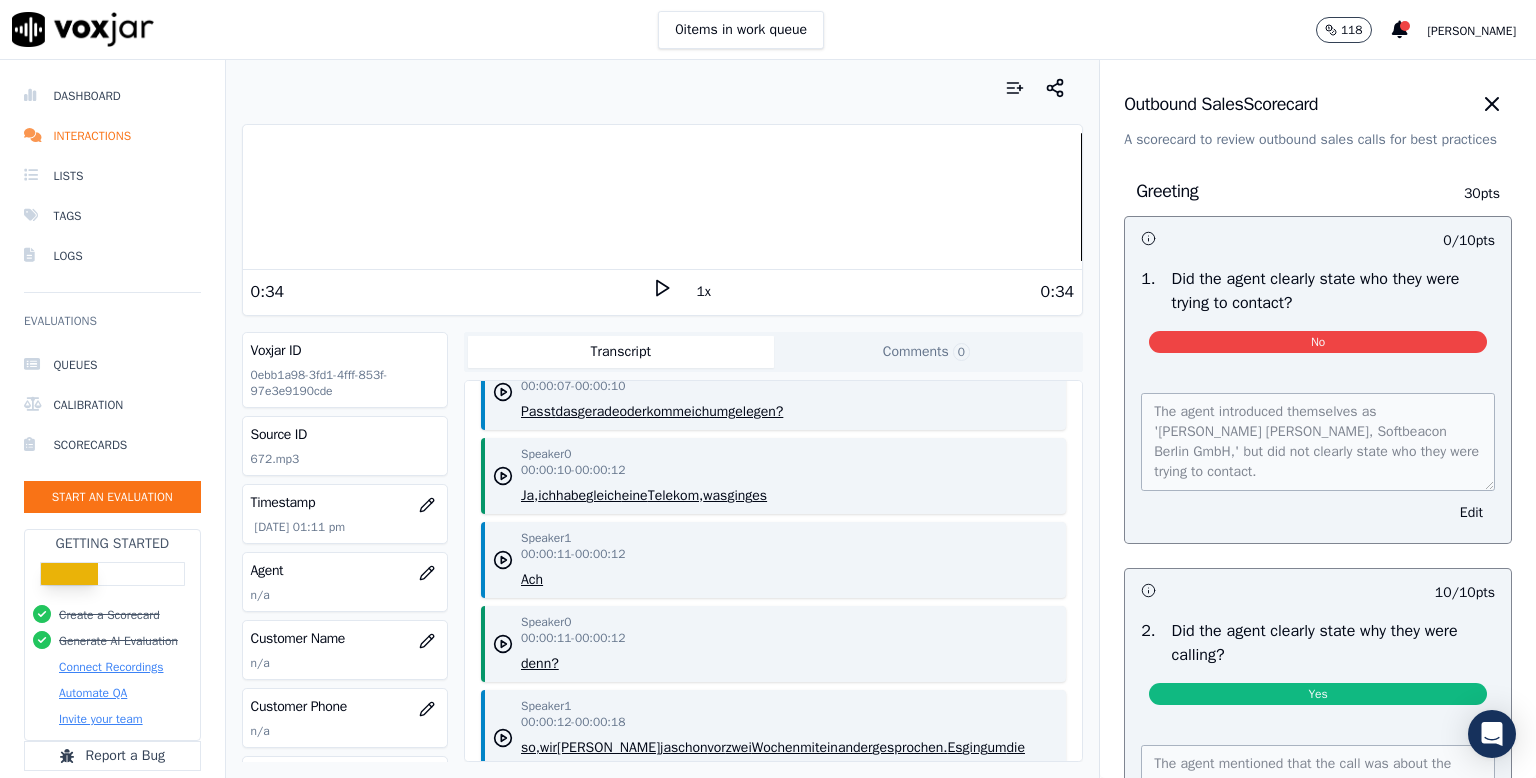 scroll, scrollTop: 0, scrollLeft: 0, axis: both 